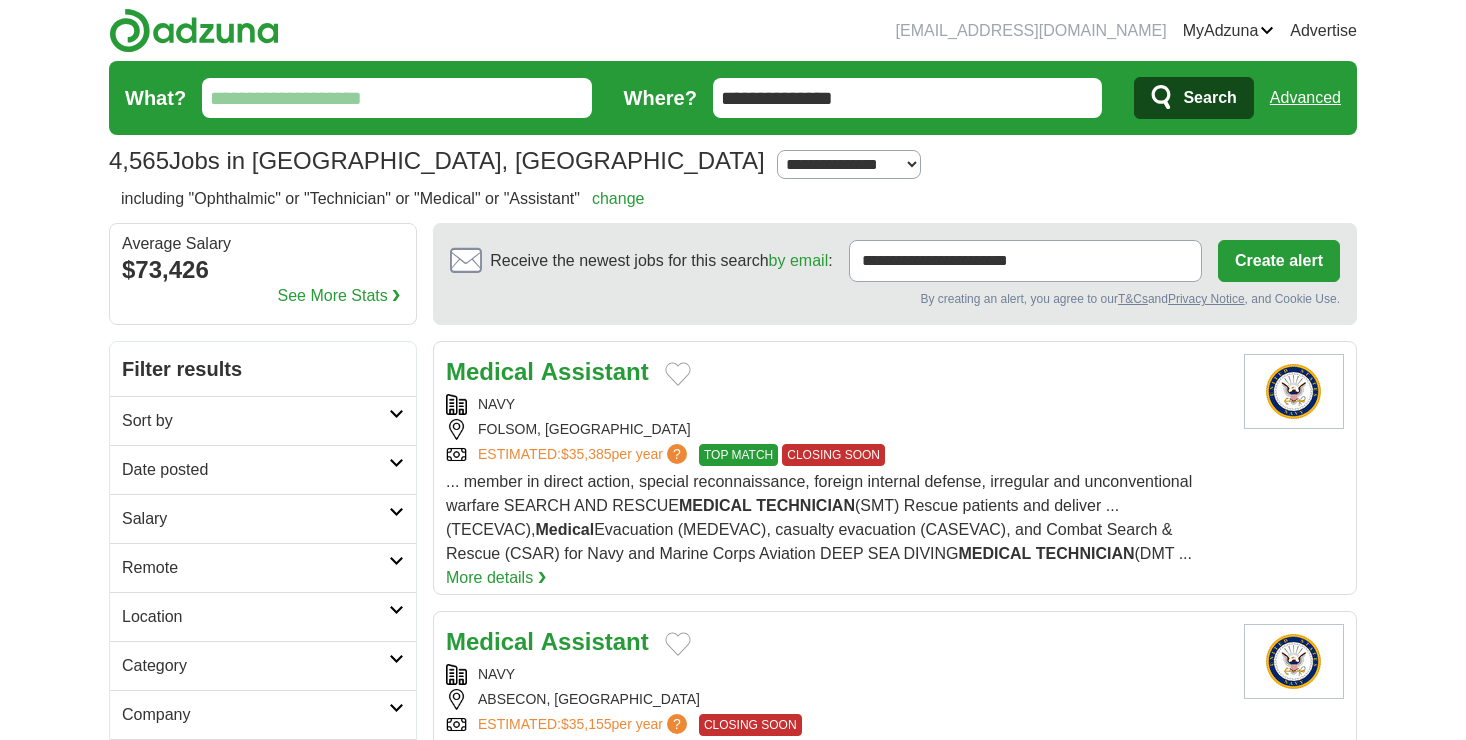 scroll, scrollTop: 0, scrollLeft: 0, axis: both 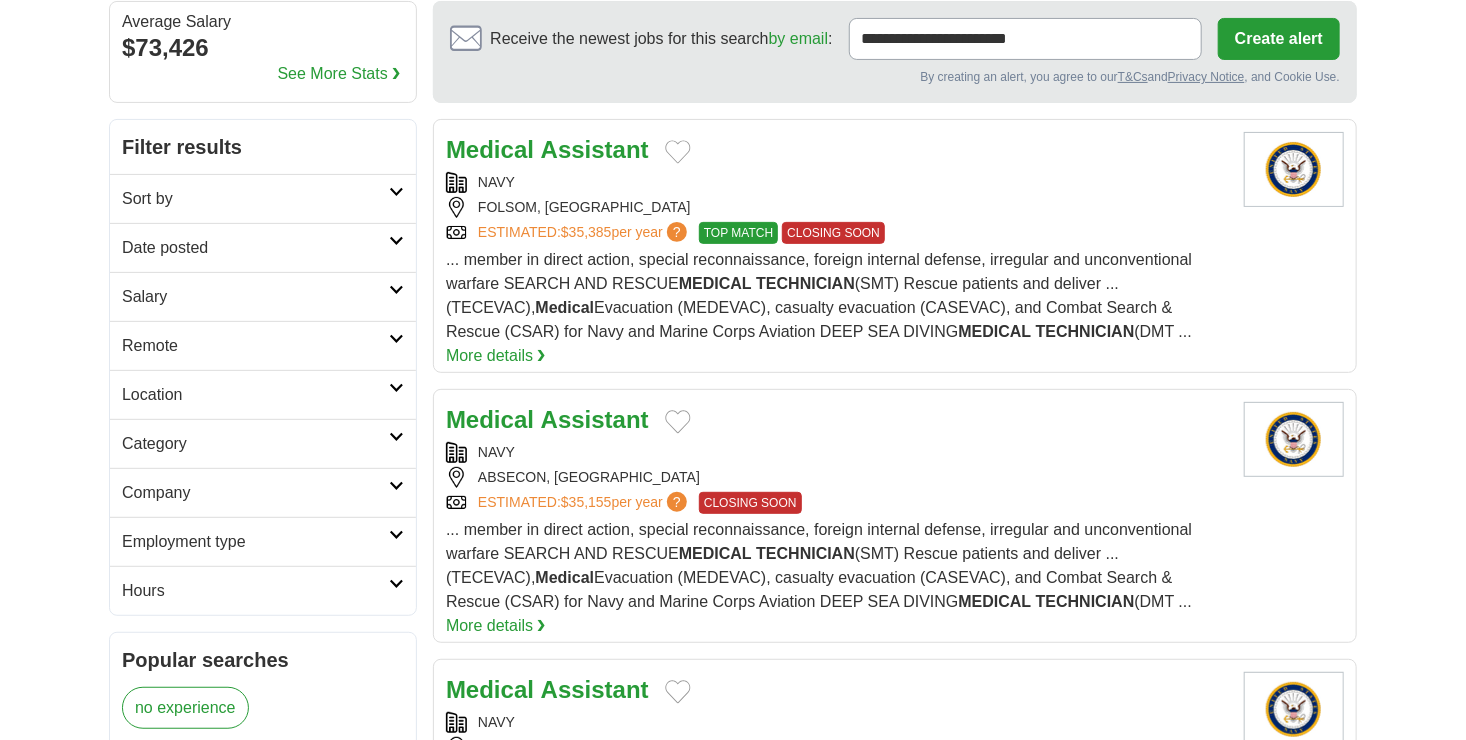 click on "Company" at bounding box center [263, 492] 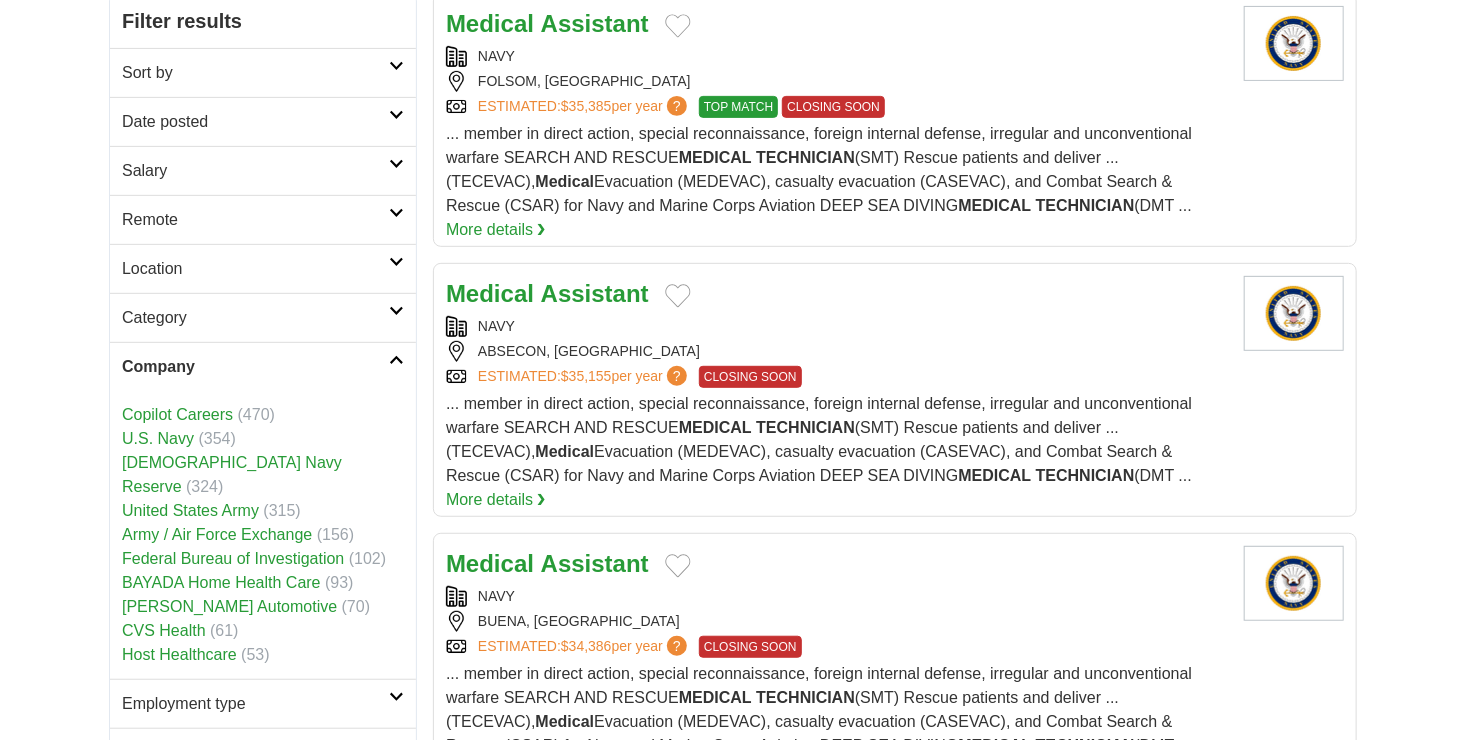 scroll, scrollTop: 350, scrollLeft: 0, axis: vertical 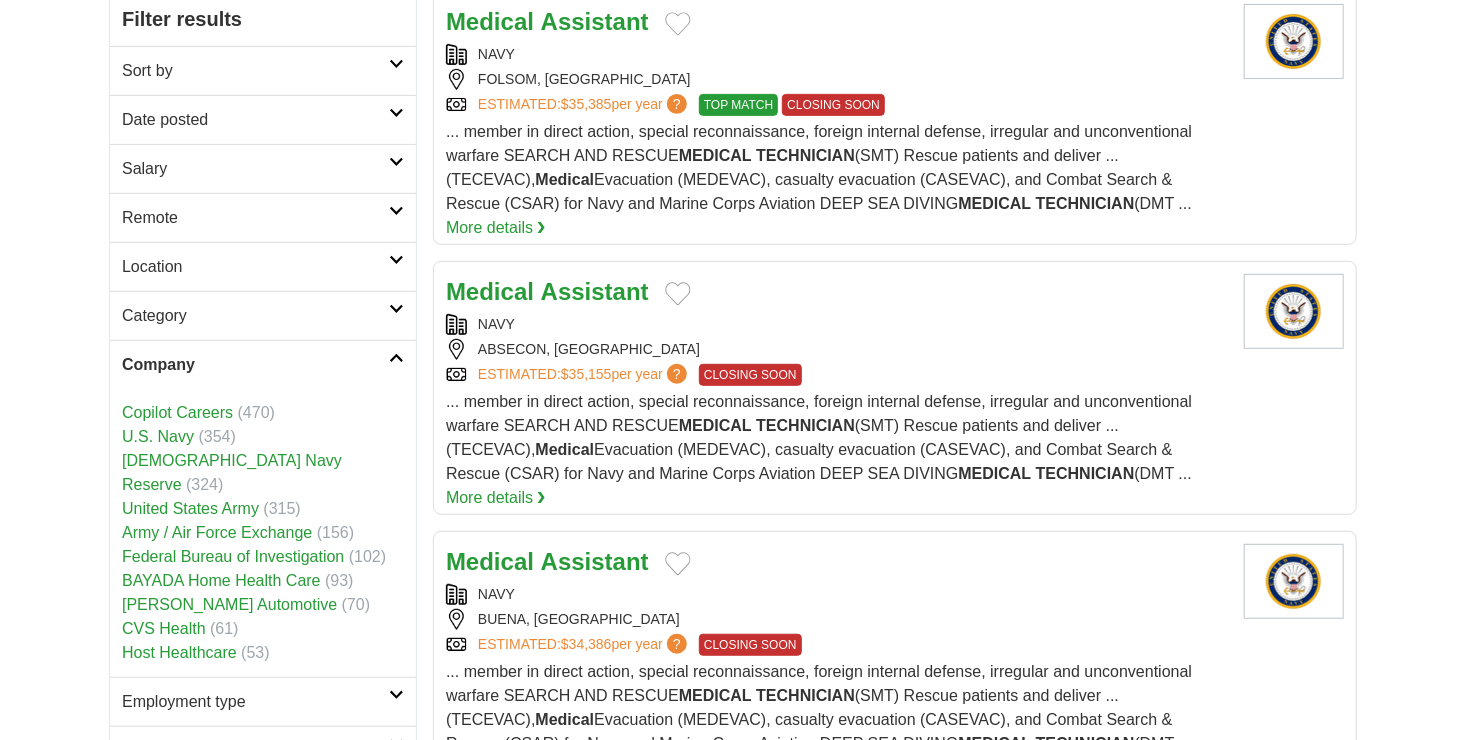 click on "CVS Health" at bounding box center (164, 628) 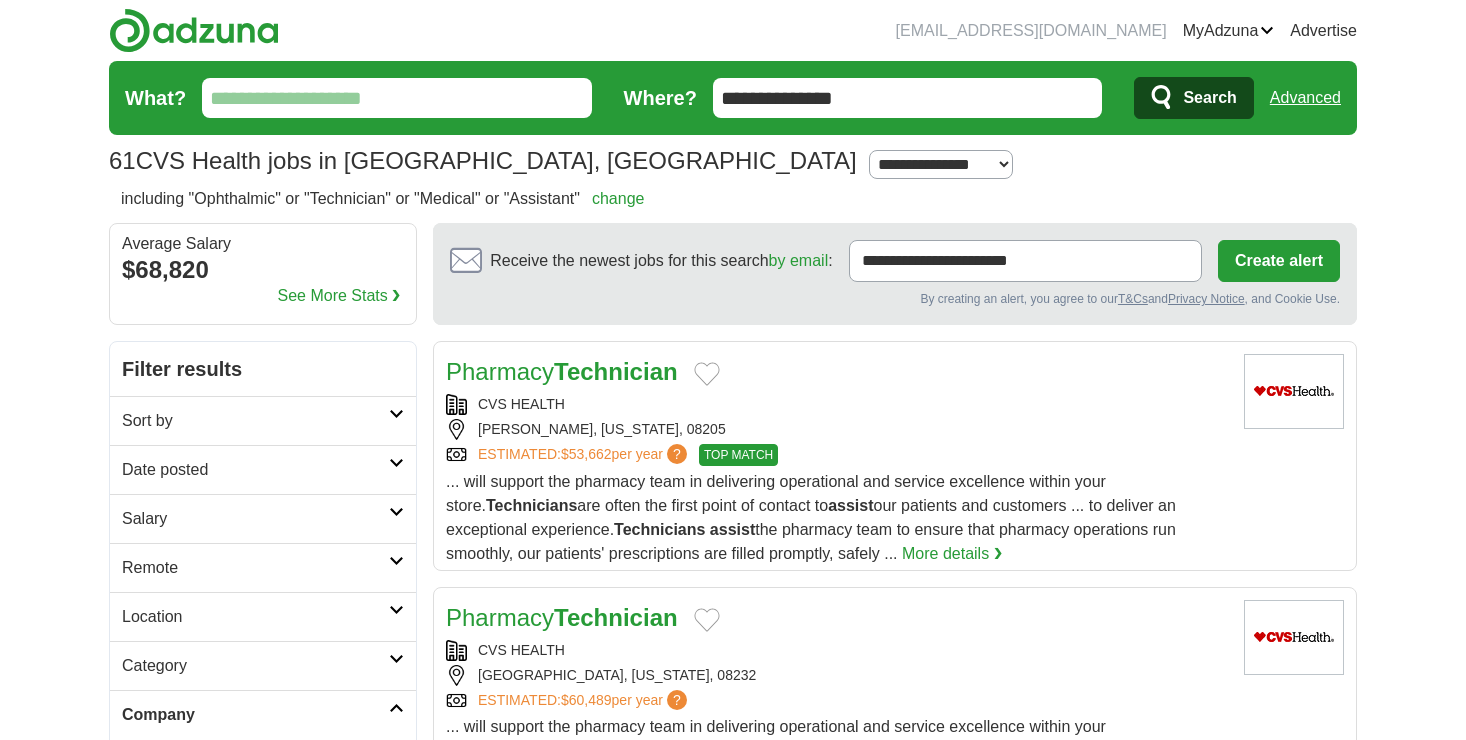 scroll, scrollTop: 0, scrollLeft: 0, axis: both 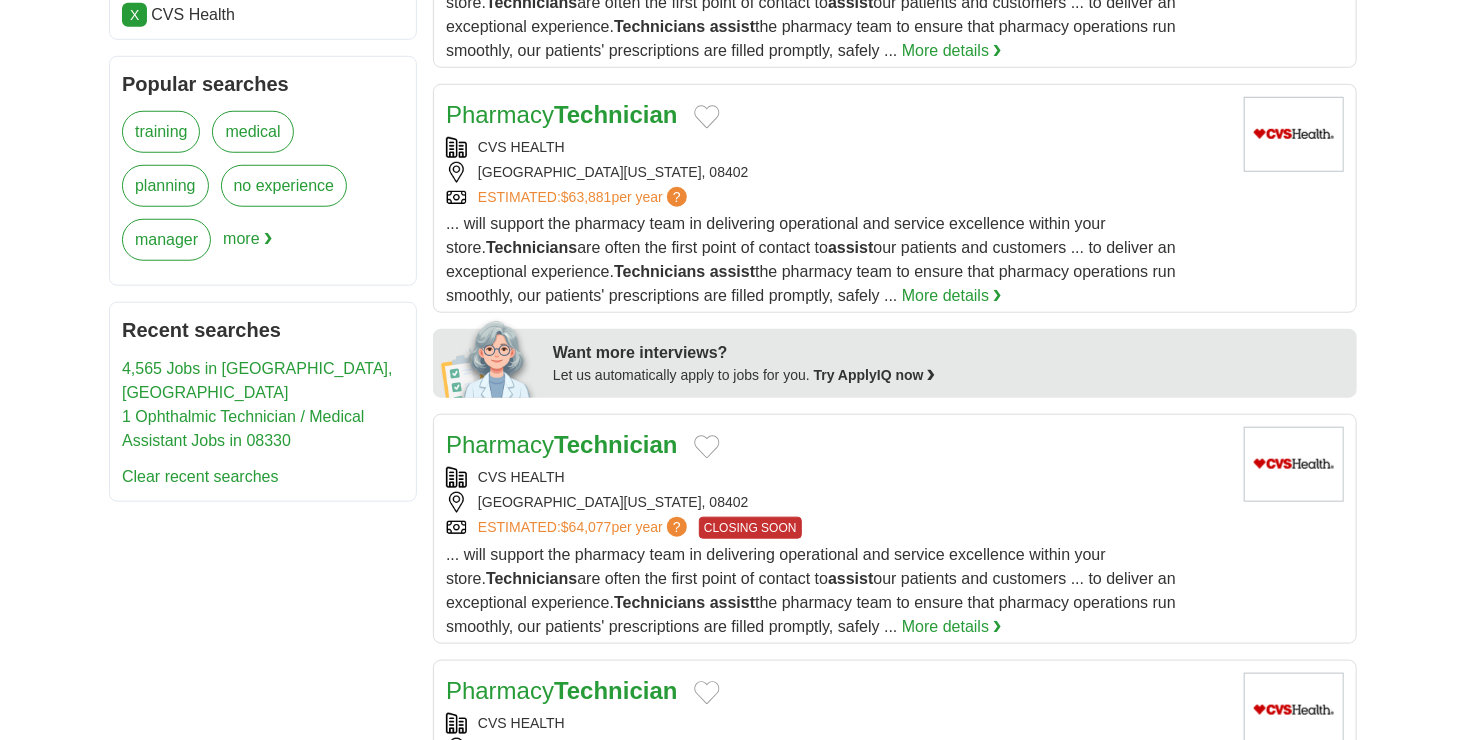 click on "CLOSING SOON" at bounding box center [750, 528] 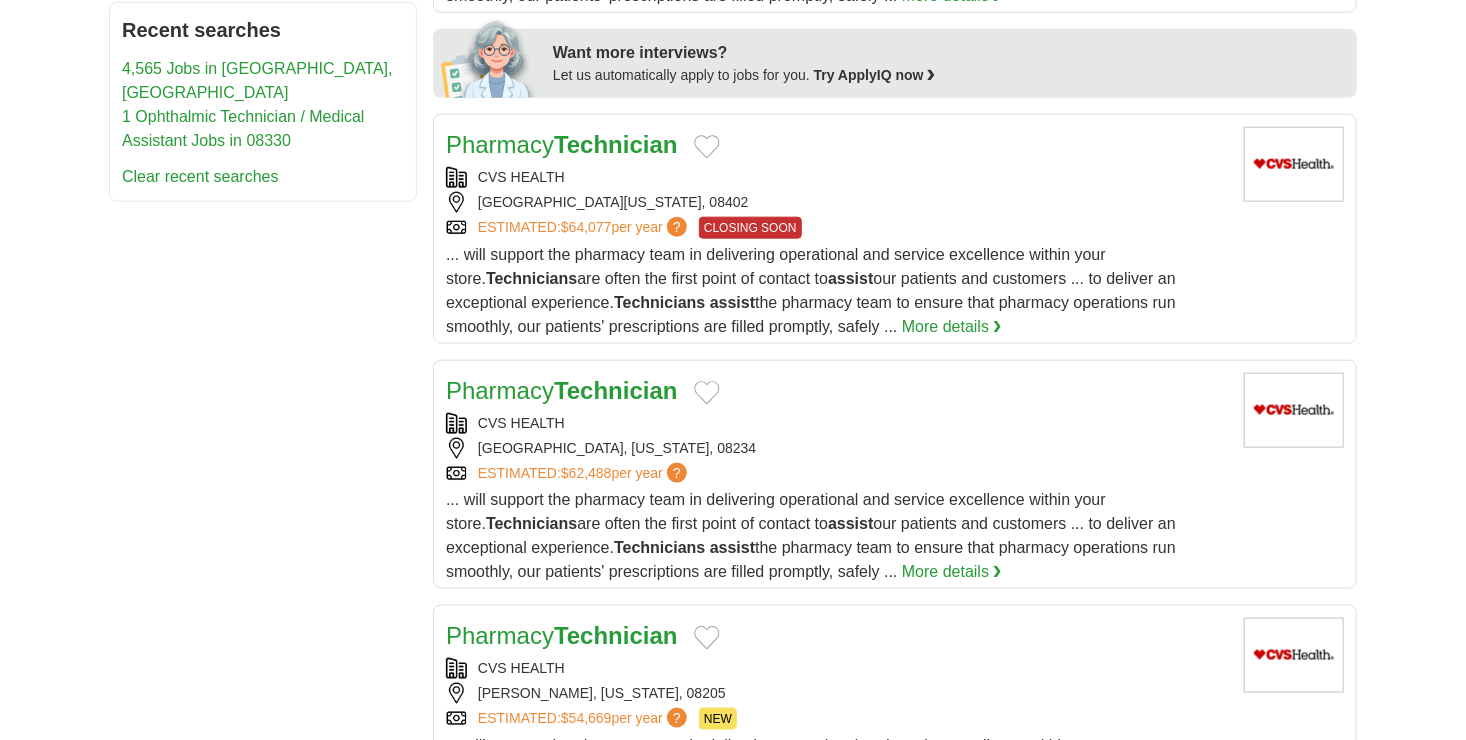 scroll, scrollTop: 1048, scrollLeft: 0, axis: vertical 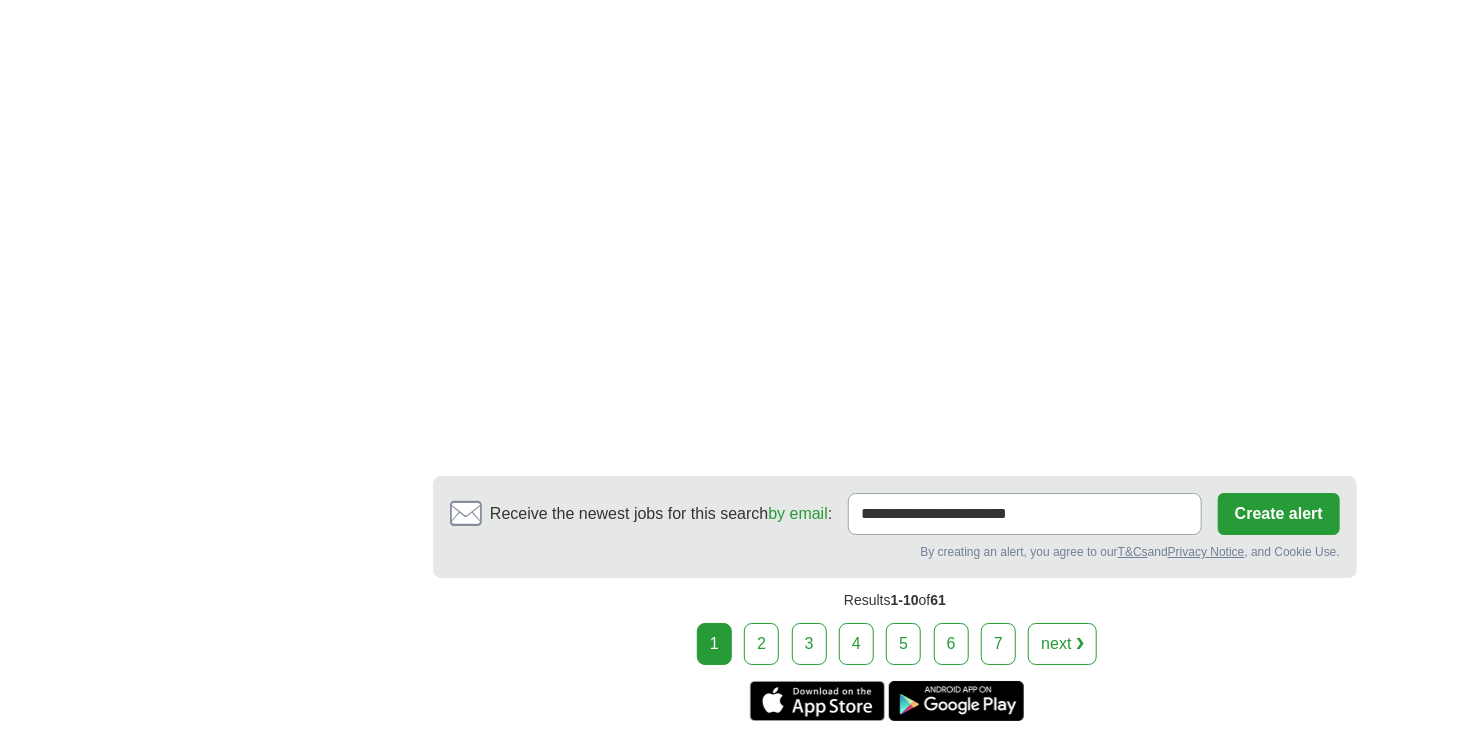 click on "2" at bounding box center (761, 644) 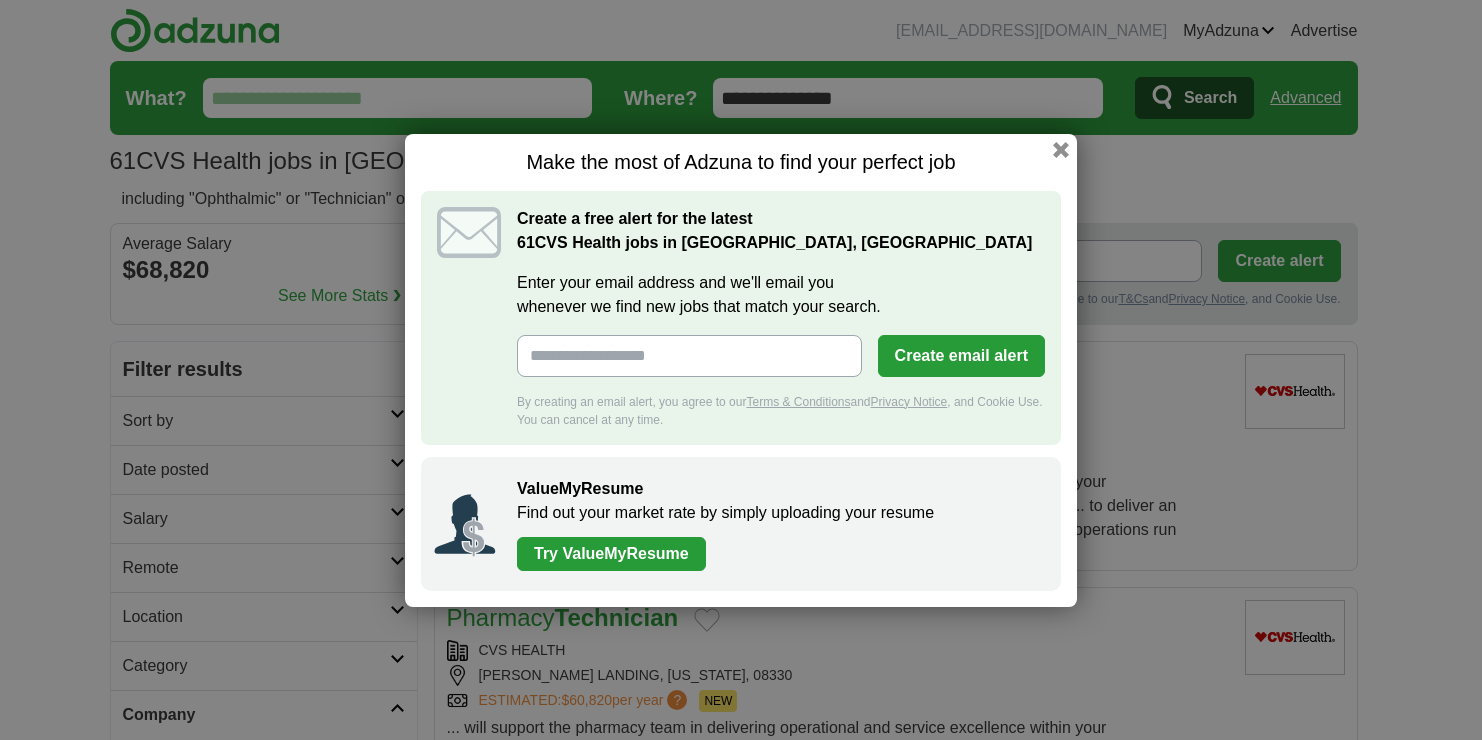 scroll, scrollTop: 0, scrollLeft: 0, axis: both 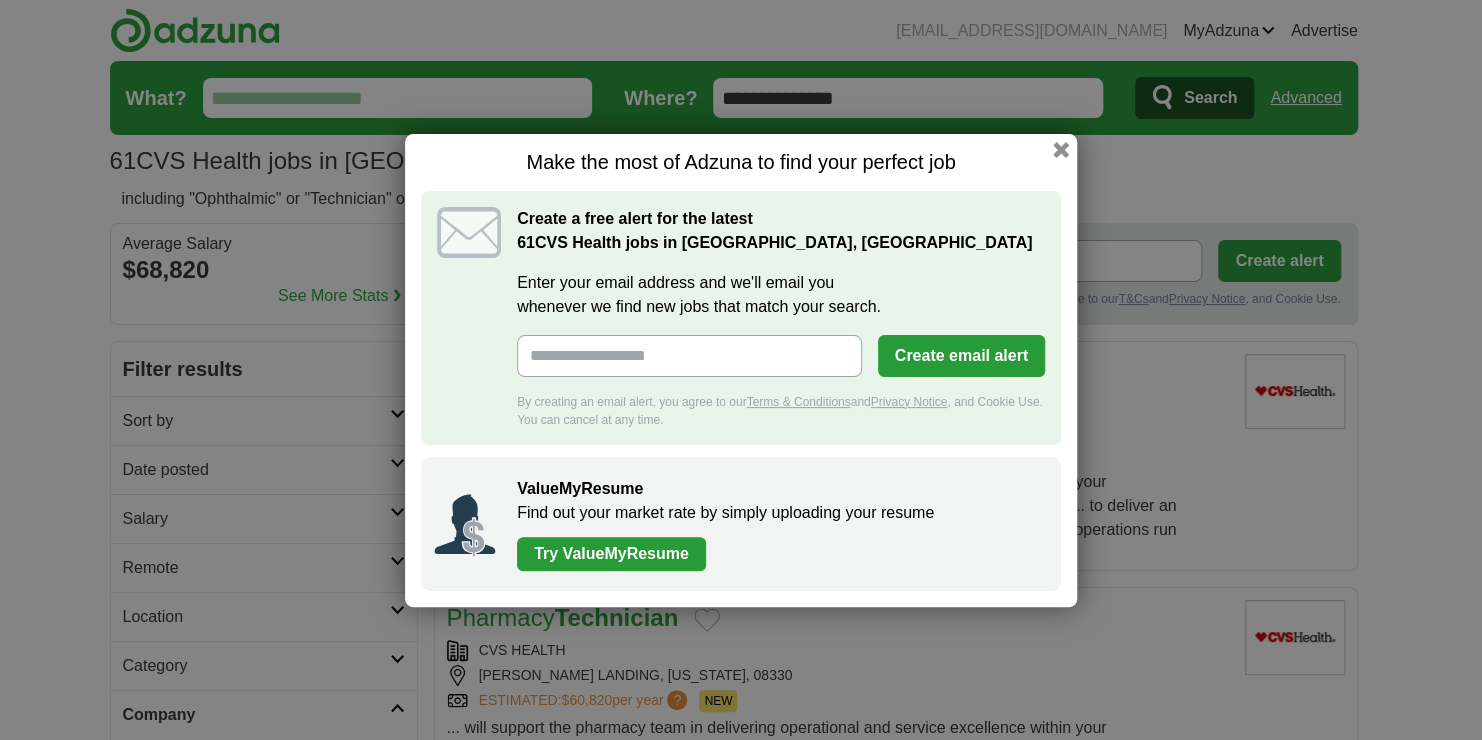 click on "Enter your email address and we'll email you whenever we find new jobs that match your search." at bounding box center [689, 356] 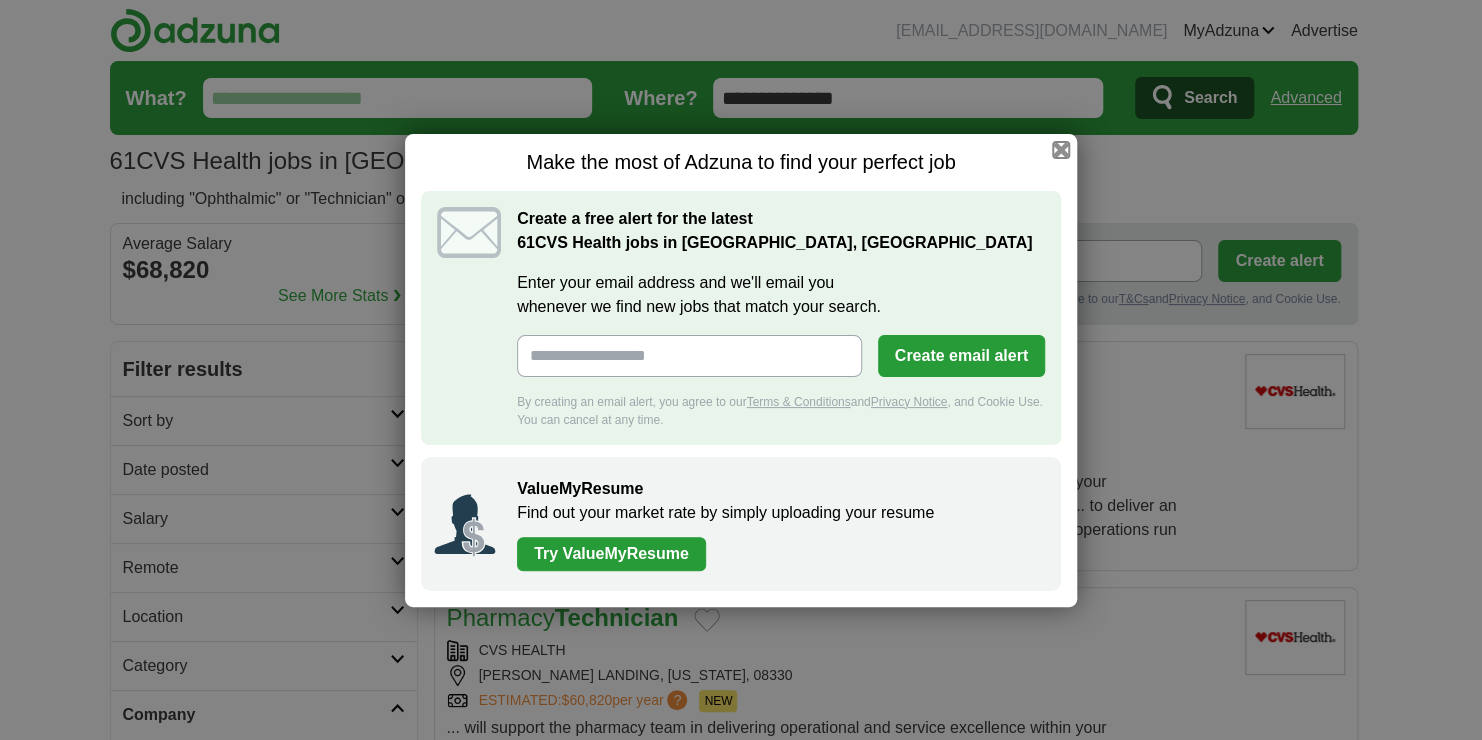 click at bounding box center (1061, 150) 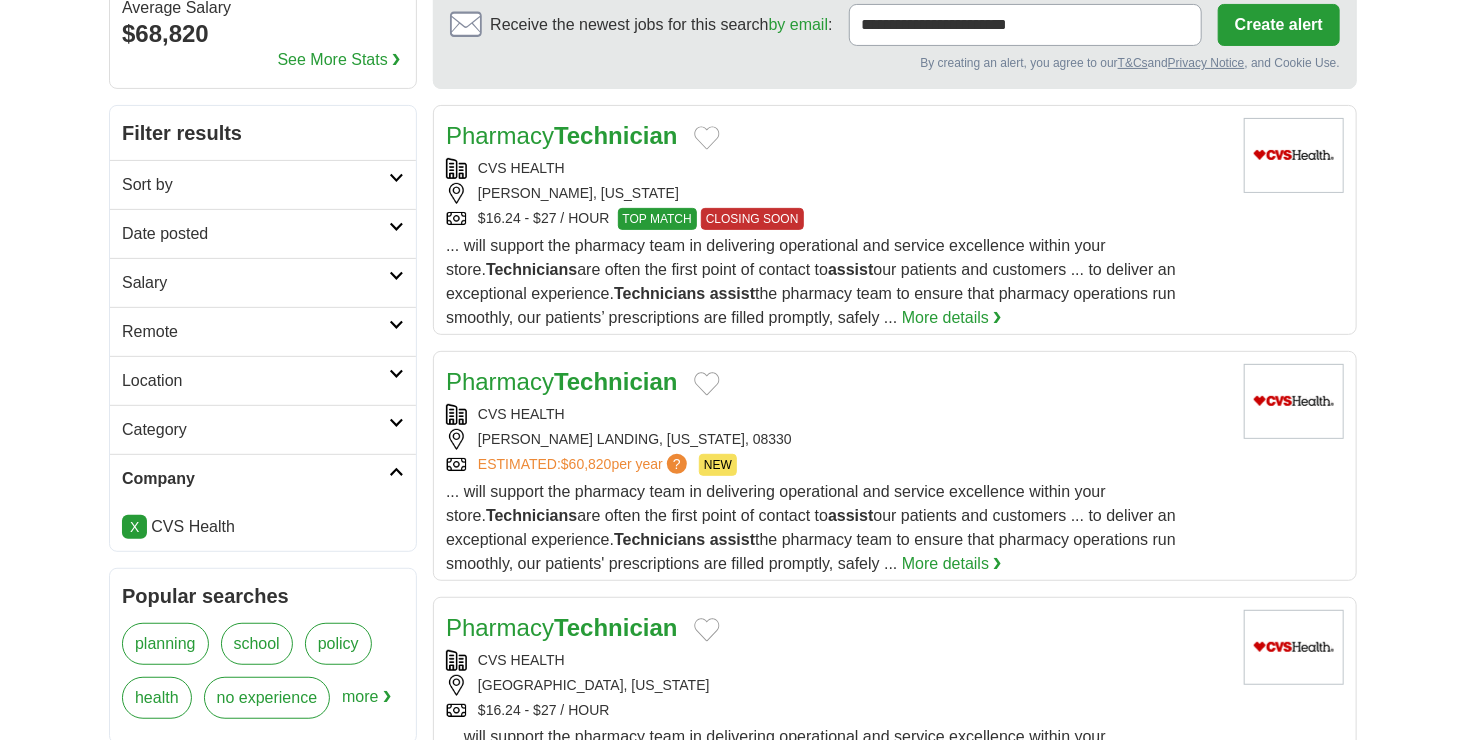 scroll, scrollTop: 263, scrollLeft: 0, axis: vertical 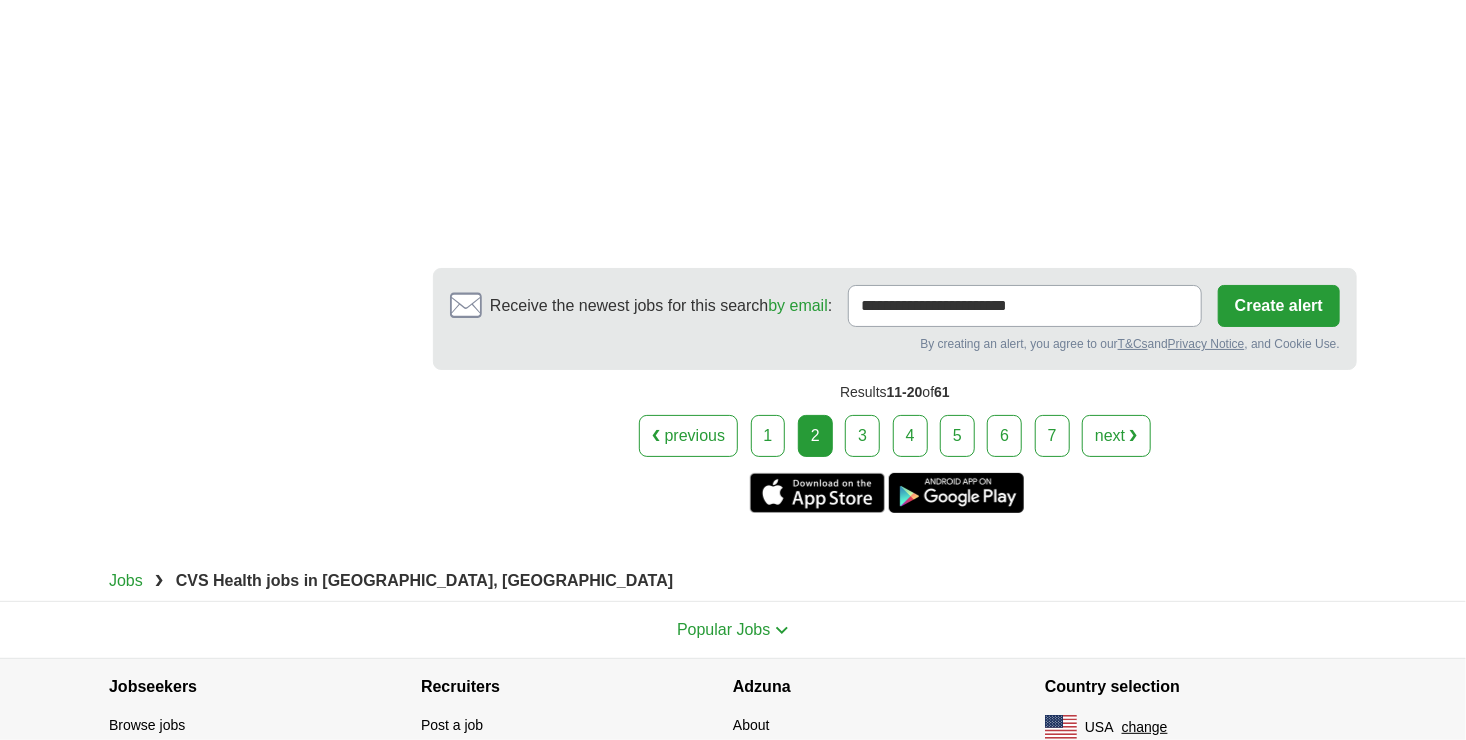 click on "3" at bounding box center [862, 436] 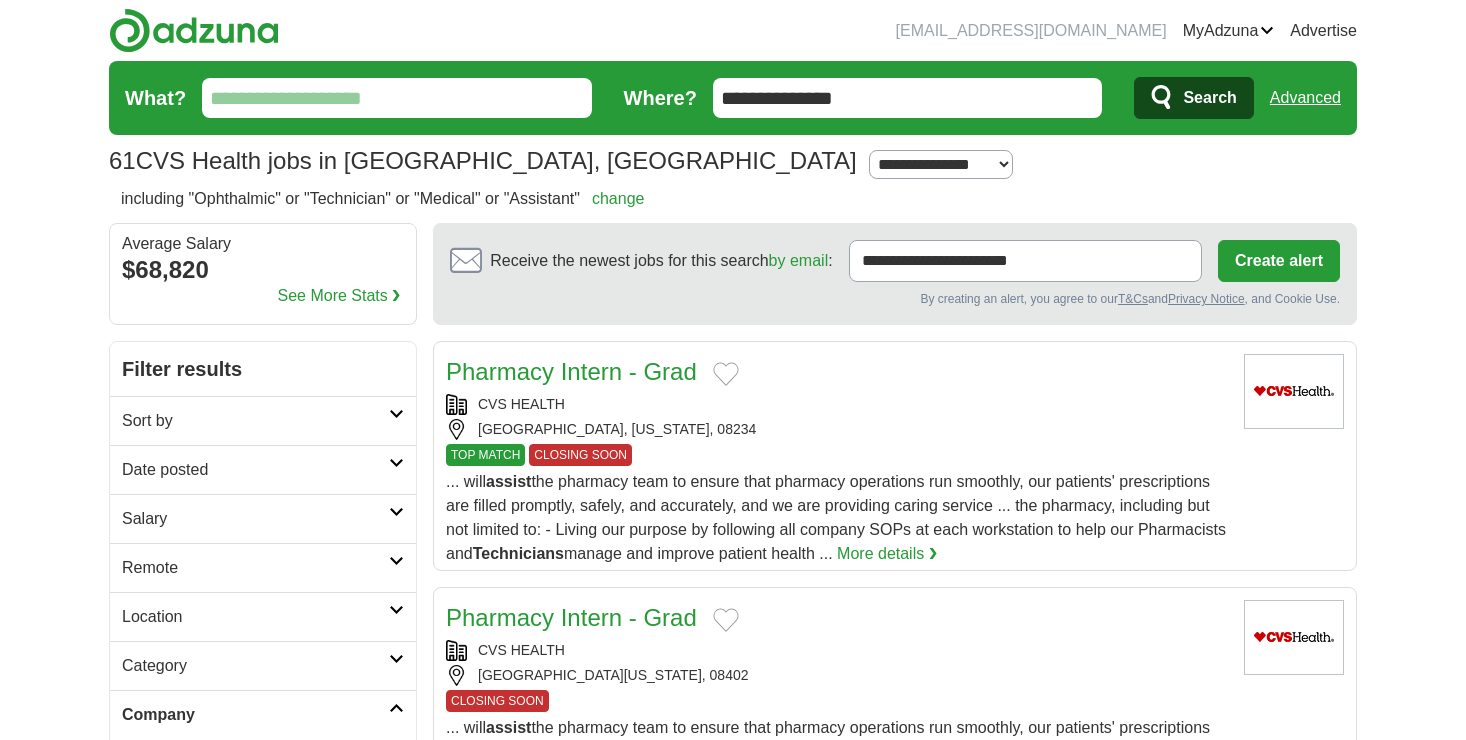scroll, scrollTop: 0, scrollLeft: 0, axis: both 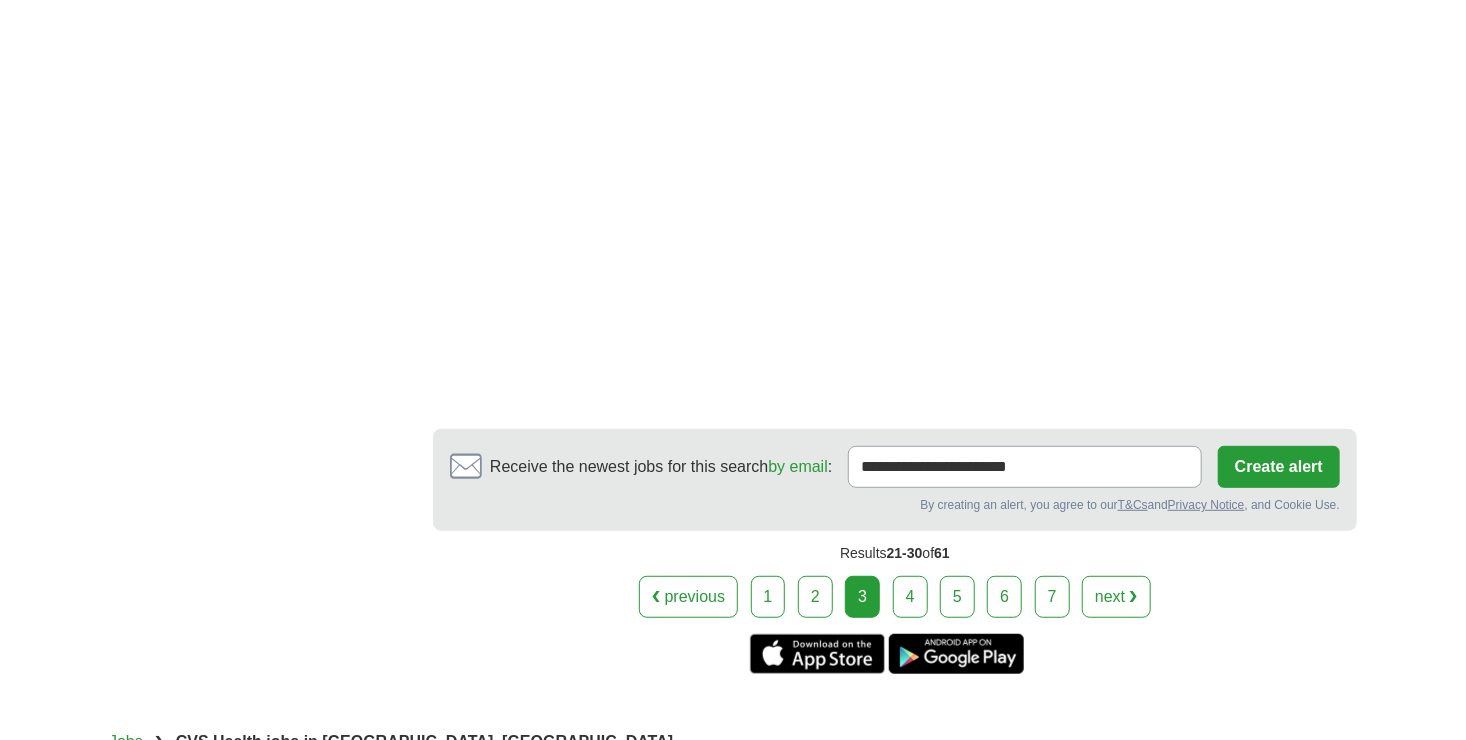 click on "4" at bounding box center [910, 597] 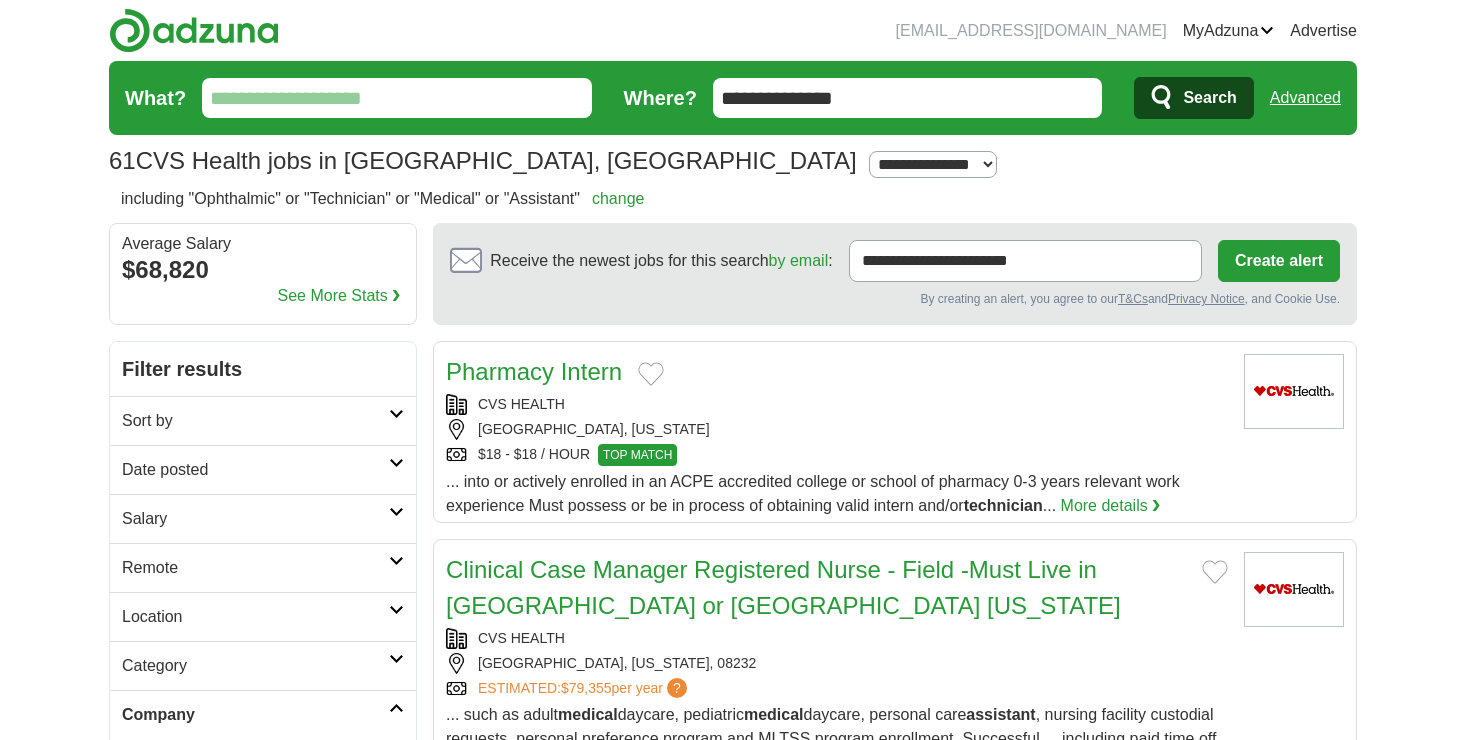 scroll, scrollTop: 0, scrollLeft: 0, axis: both 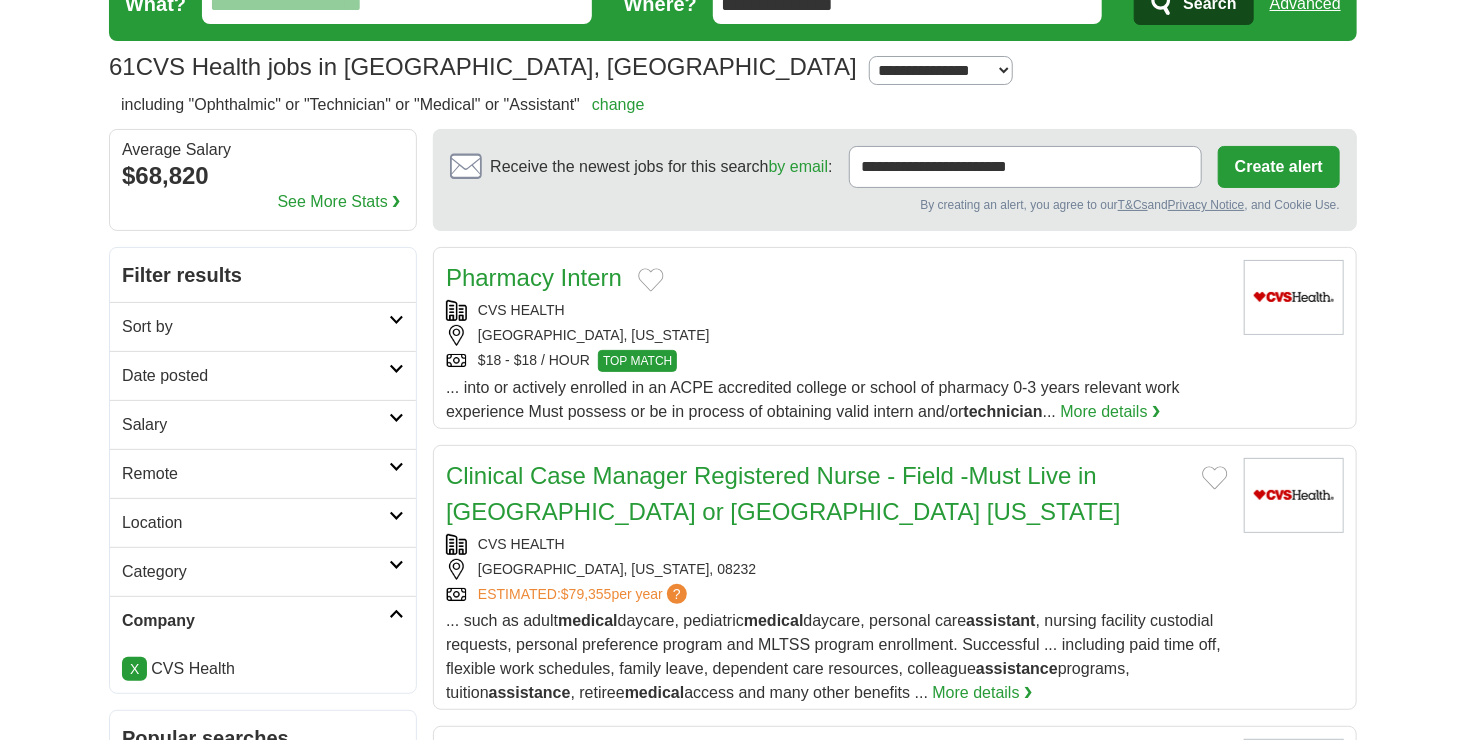 click on "Company" at bounding box center (255, 621) 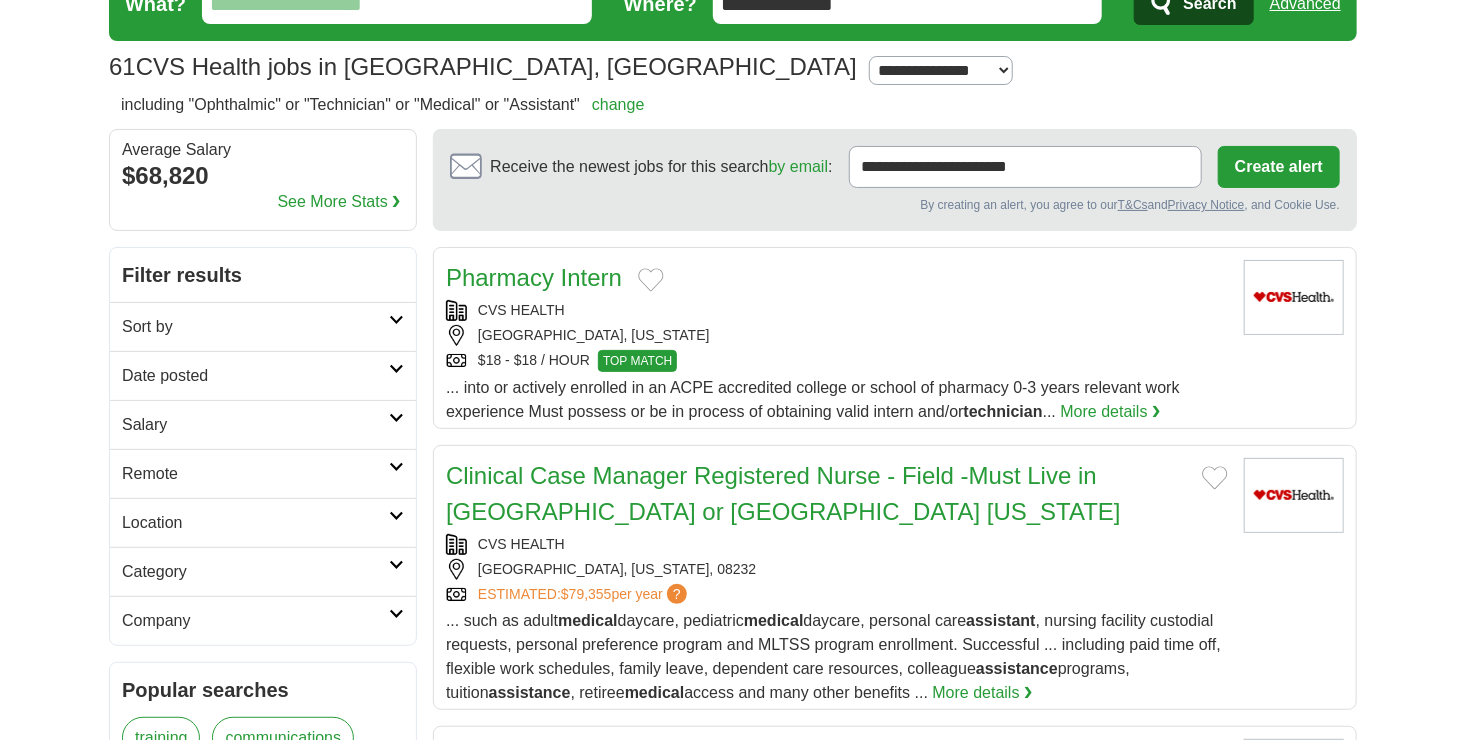 click on "Company" at bounding box center [255, 621] 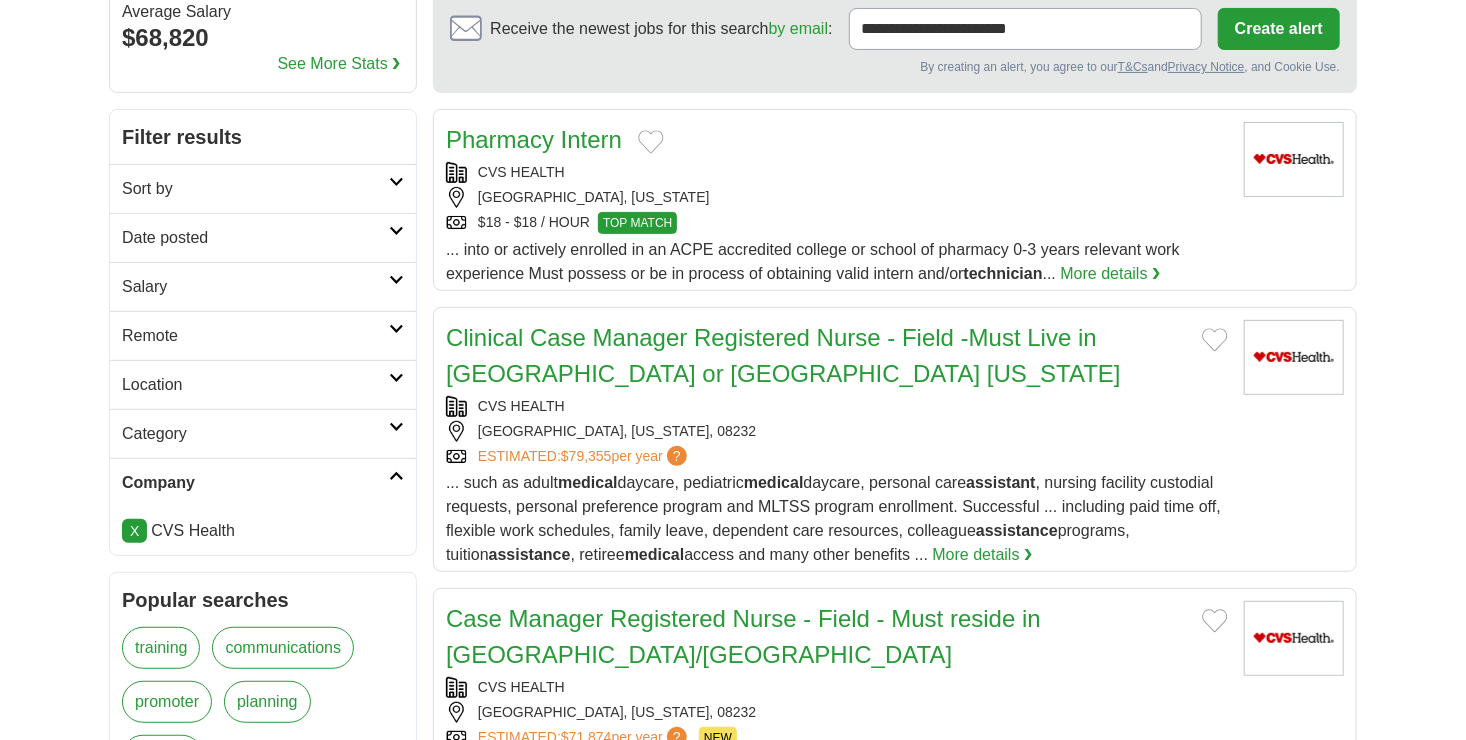 scroll, scrollTop: 239, scrollLeft: 0, axis: vertical 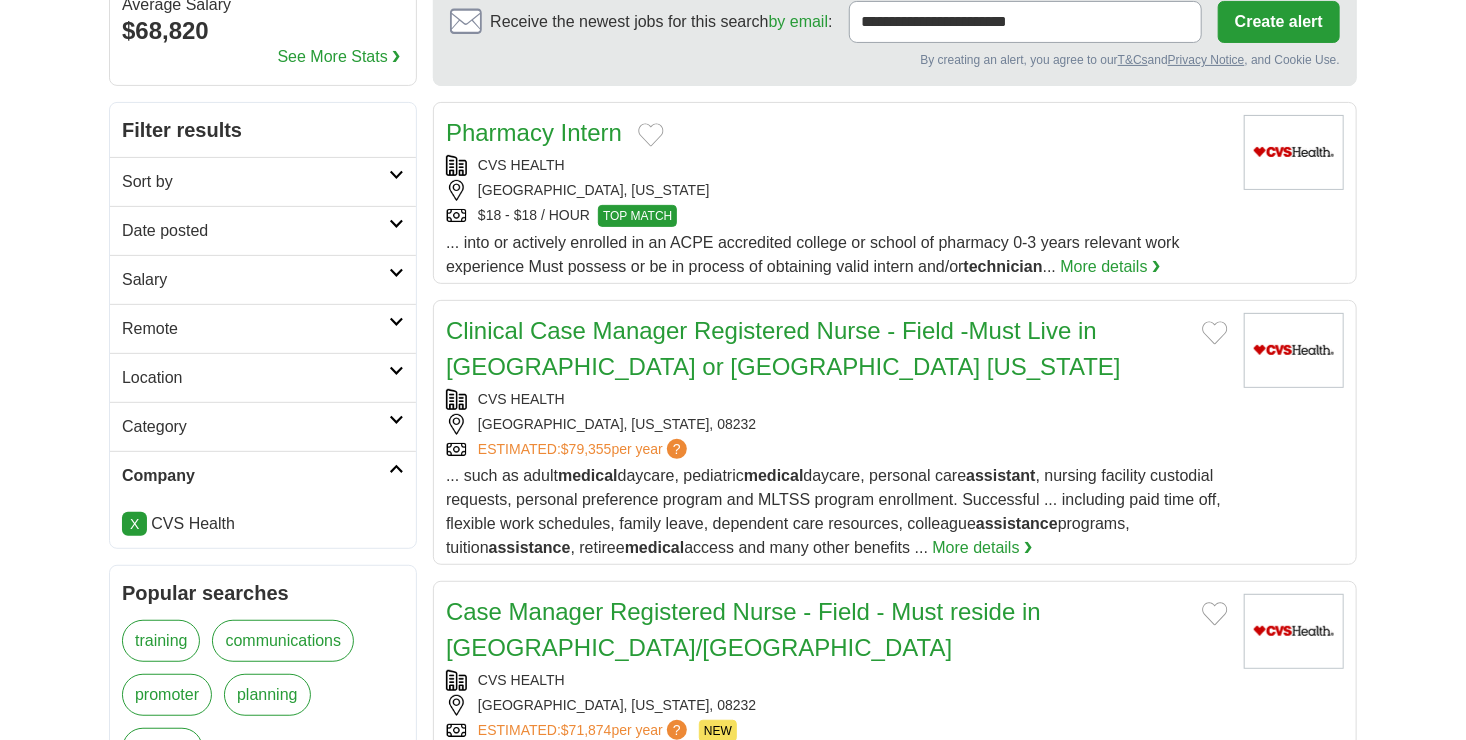 click on "X" at bounding box center [134, 524] 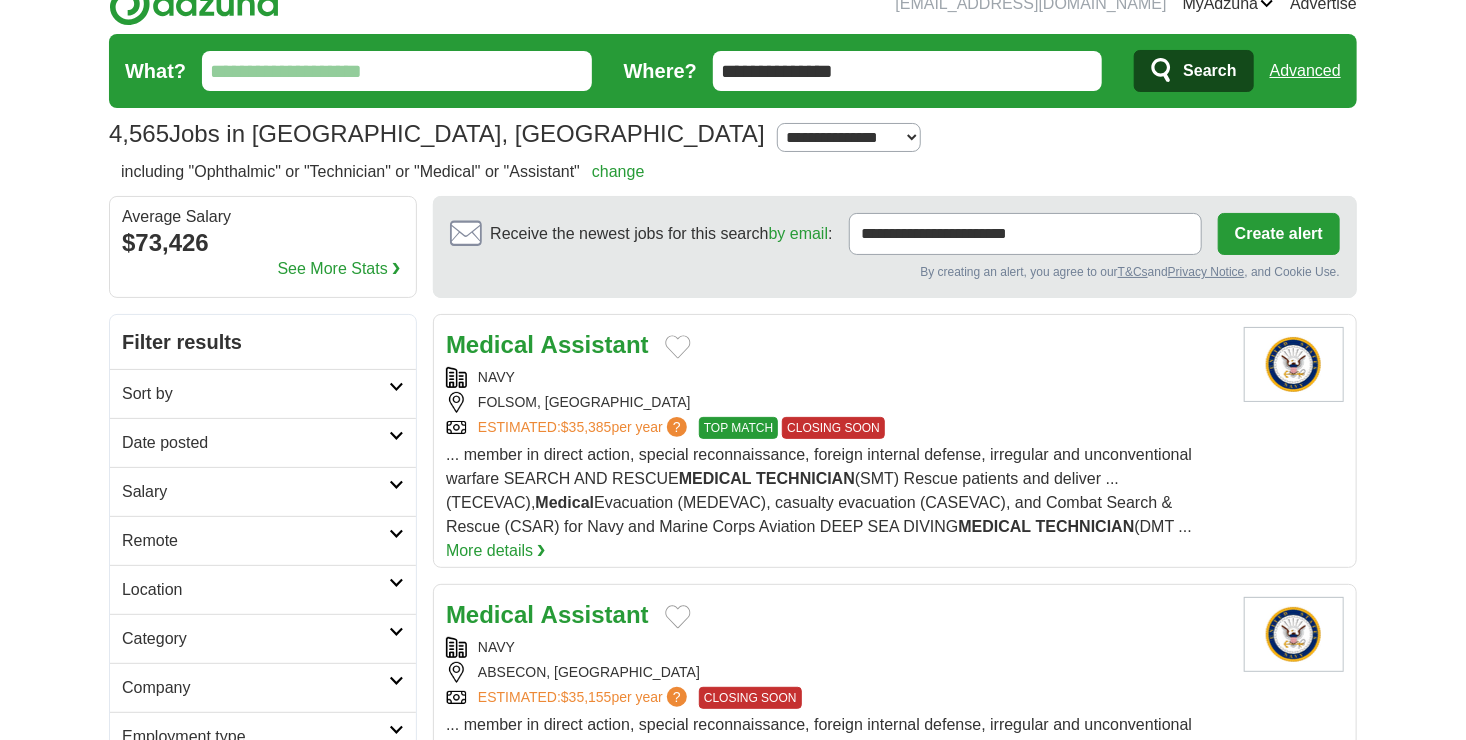 scroll, scrollTop: 0, scrollLeft: 0, axis: both 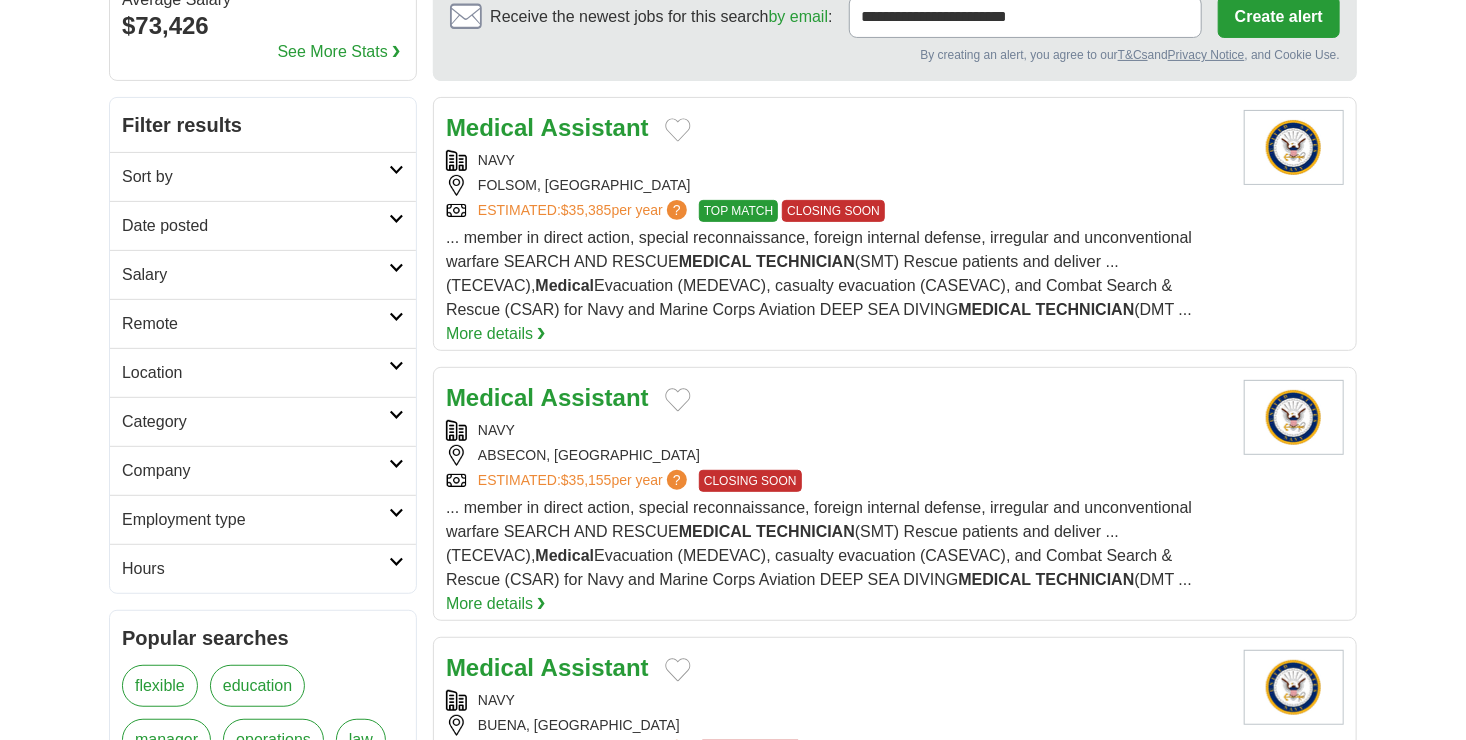 click on "Company" at bounding box center (255, 471) 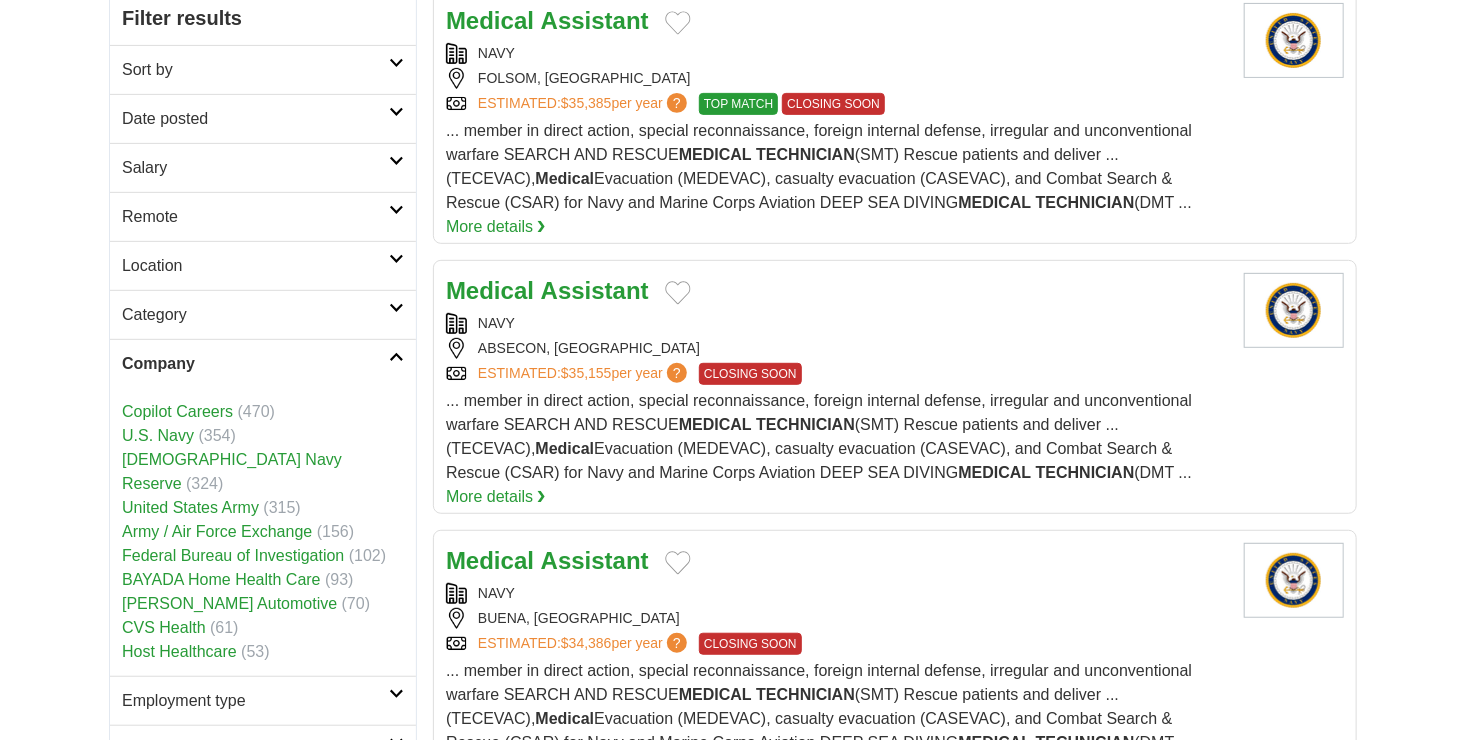 scroll, scrollTop: 352, scrollLeft: 0, axis: vertical 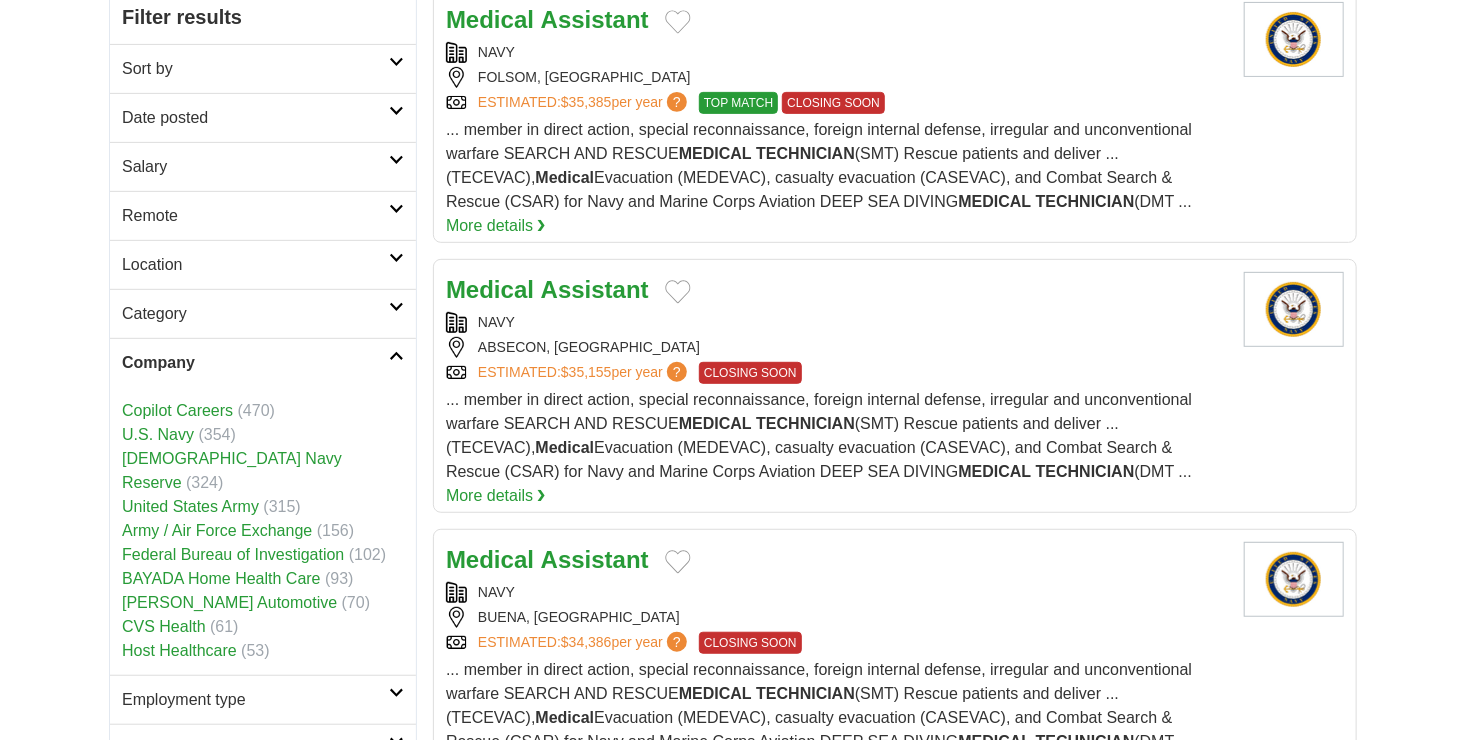 click on "Host Healthcare" at bounding box center [179, 650] 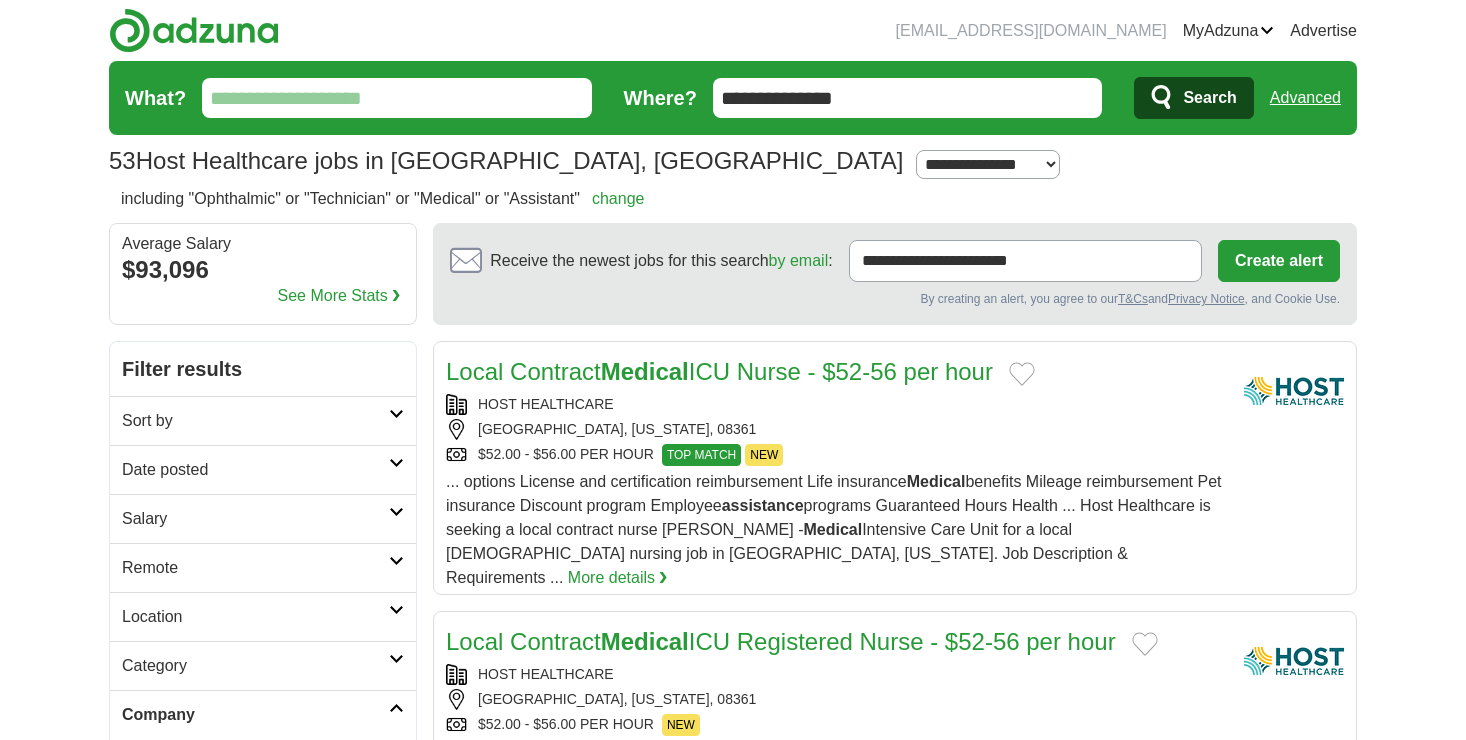 scroll, scrollTop: 0, scrollLeft: 0, axis: both 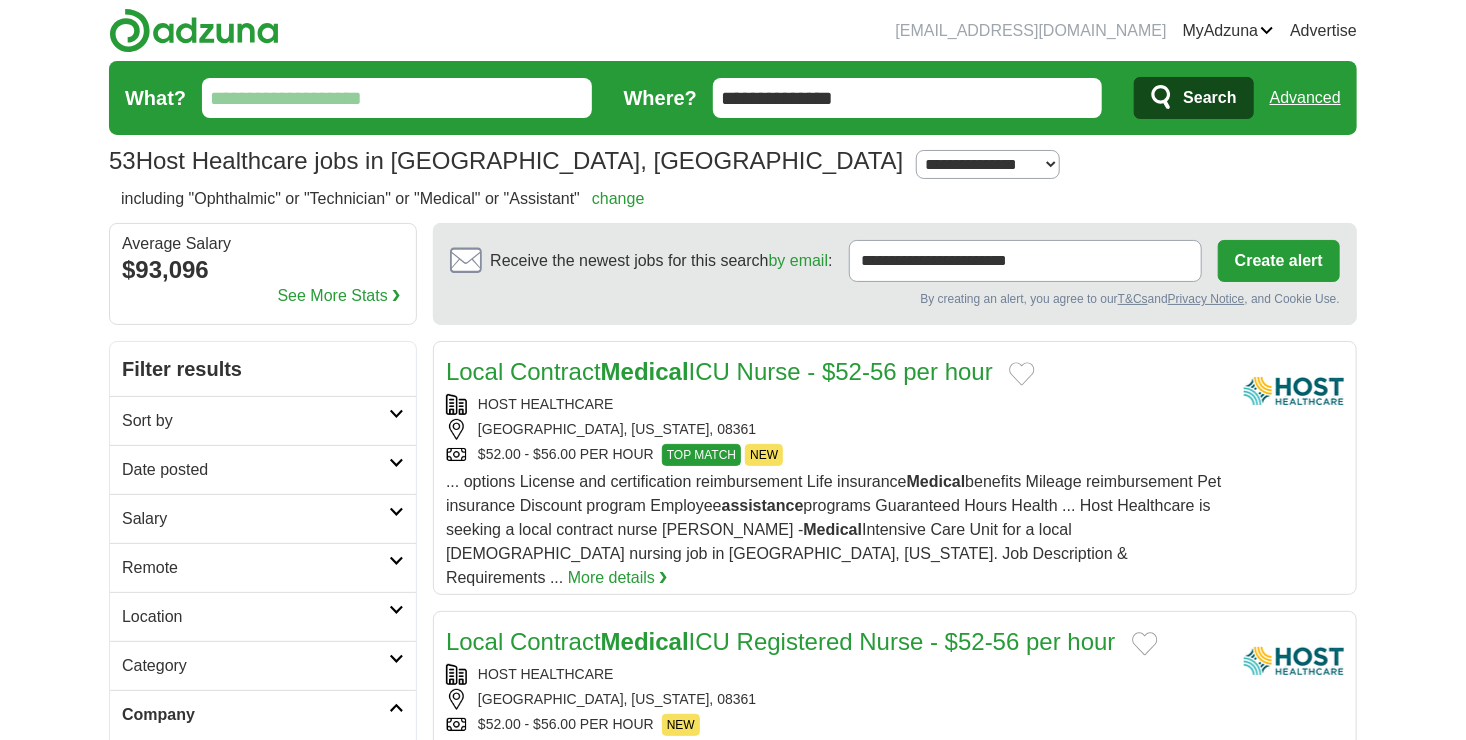drag, startPoint x: 870, startPoint y: 107, endPoint x: 658, endPoint y: 108, distance: 212.00237 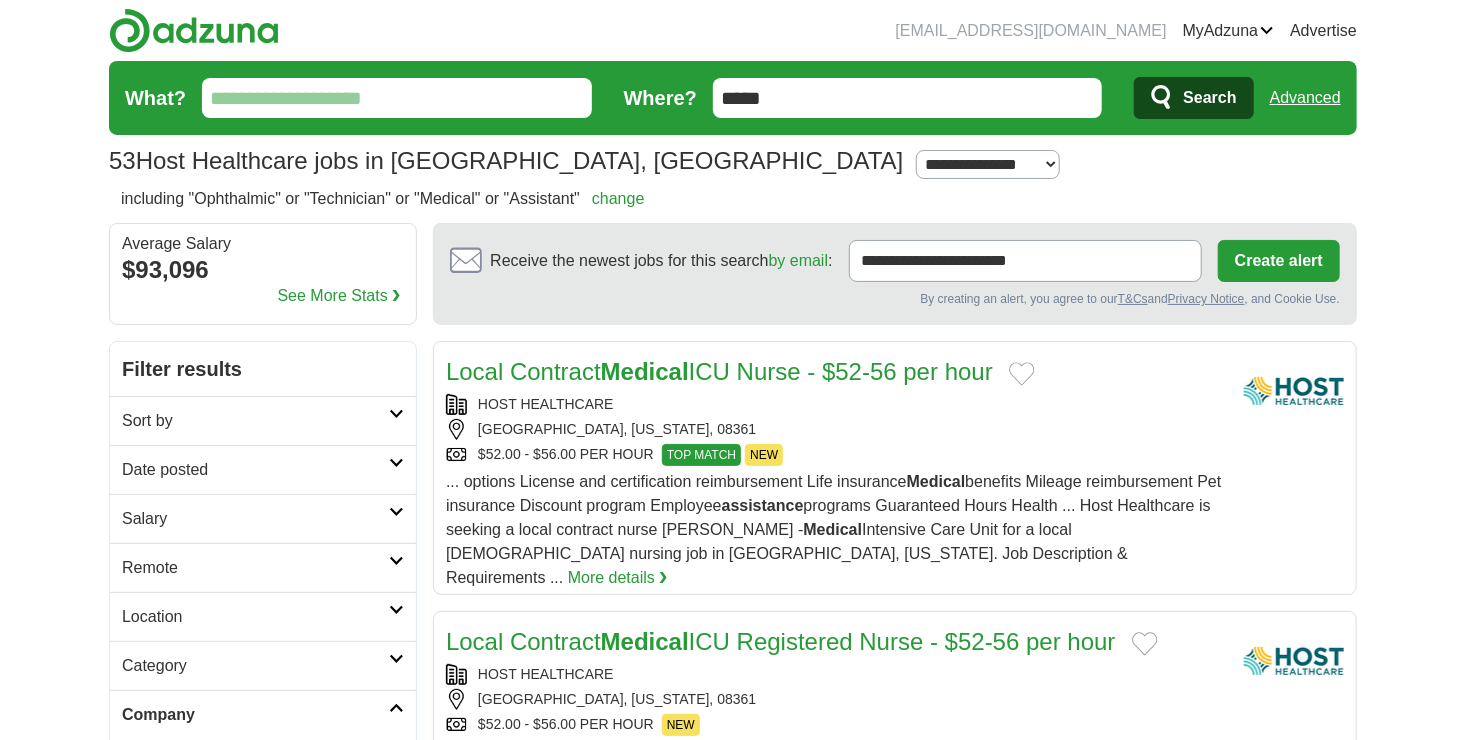 type on "*****" 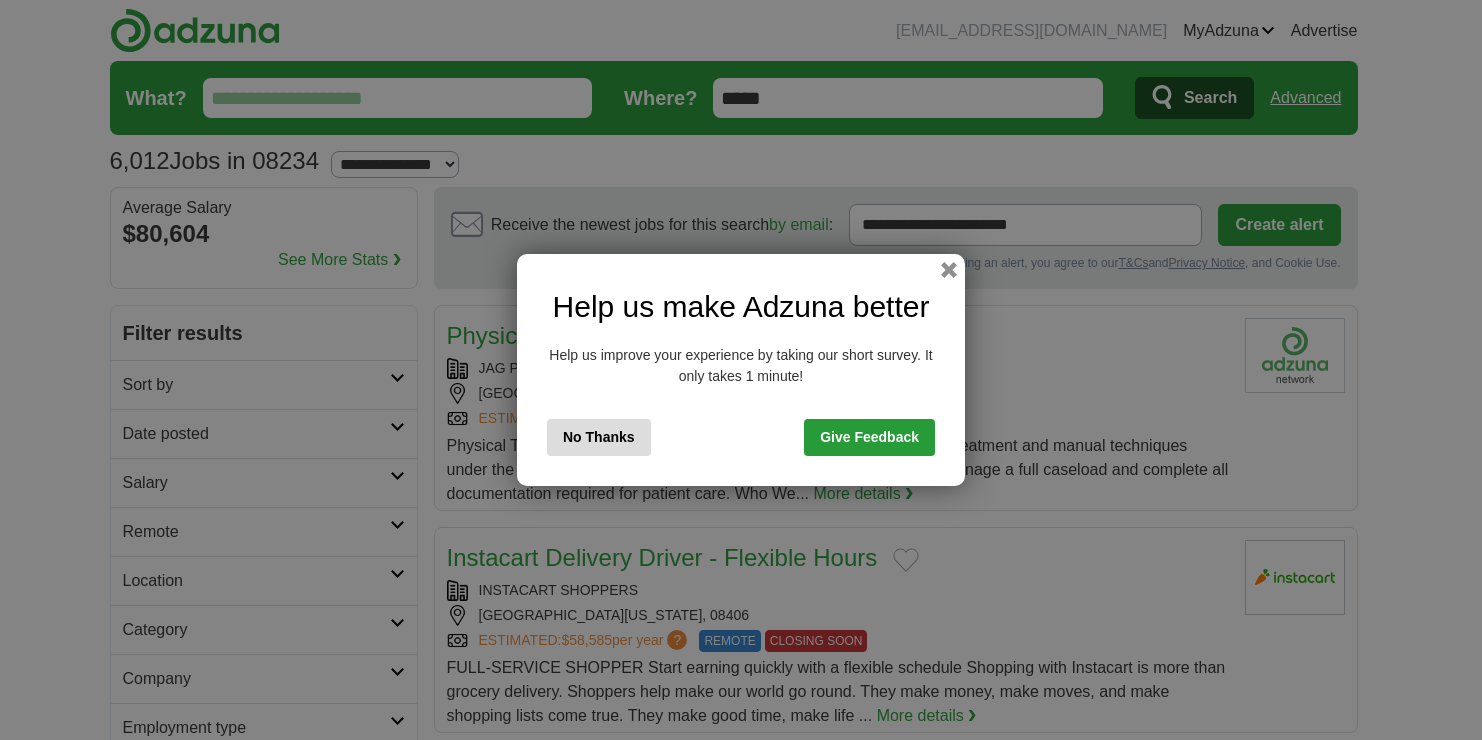 scroll, scrollTop: 0, scrollLeft: 0, axis: both 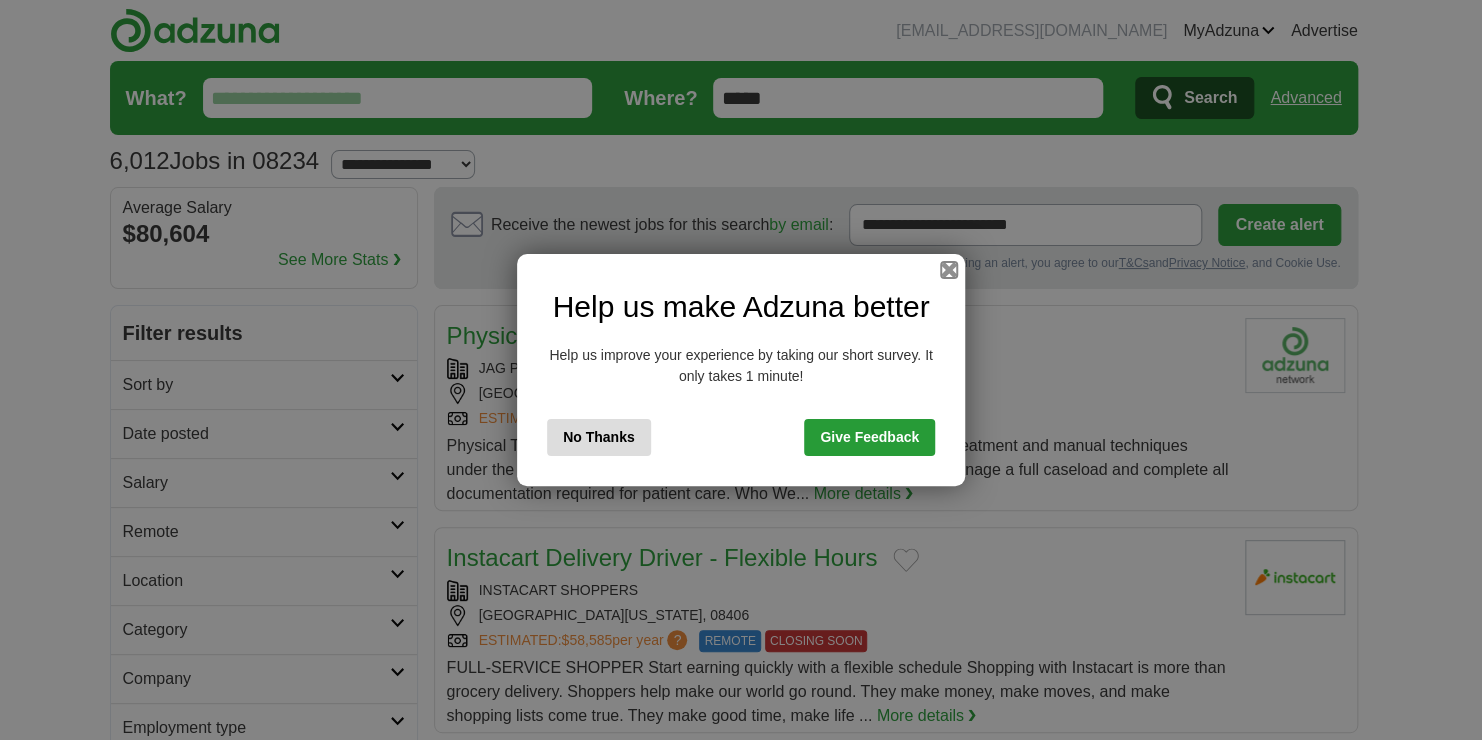 click at bounding box center [949, 270] 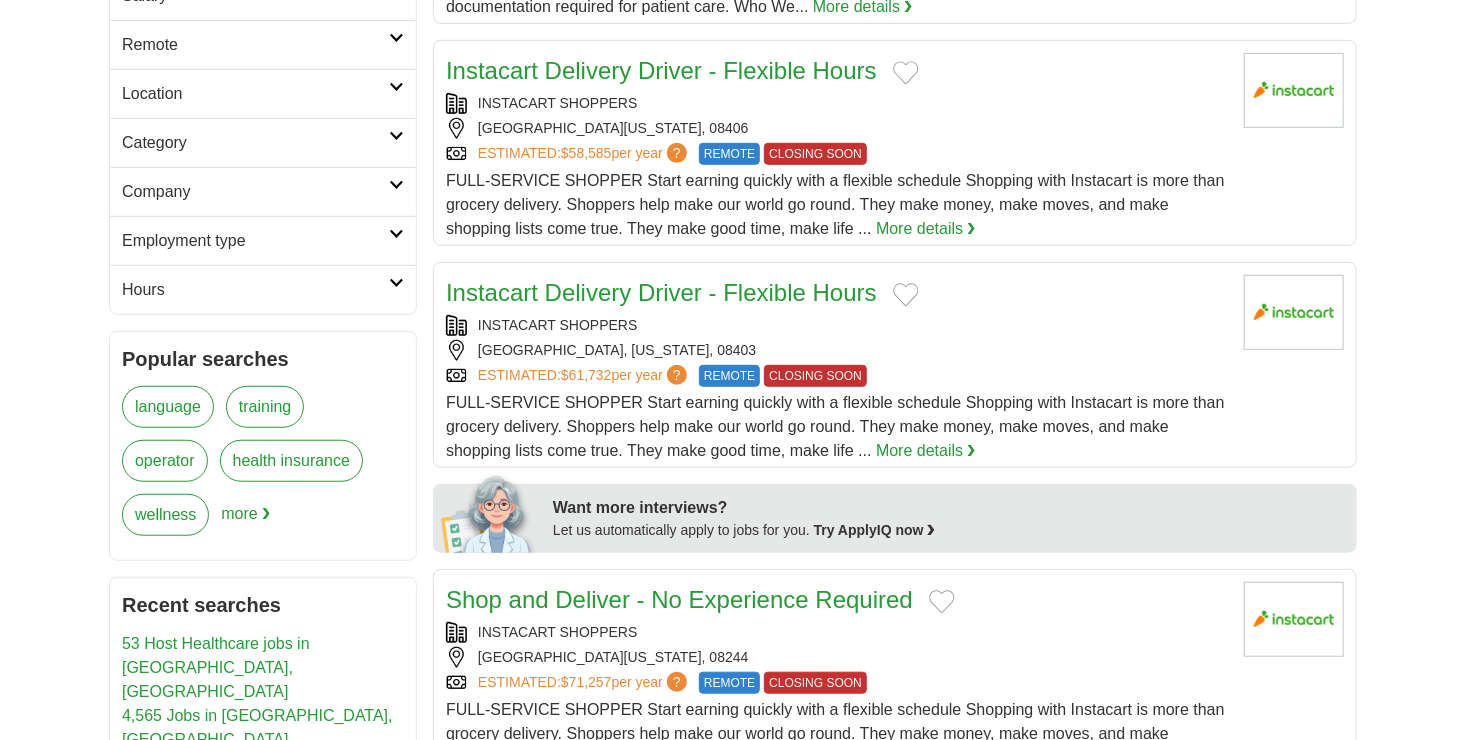 scroll, scrollTop: 486, scrollLeft: 0, axis: vertical 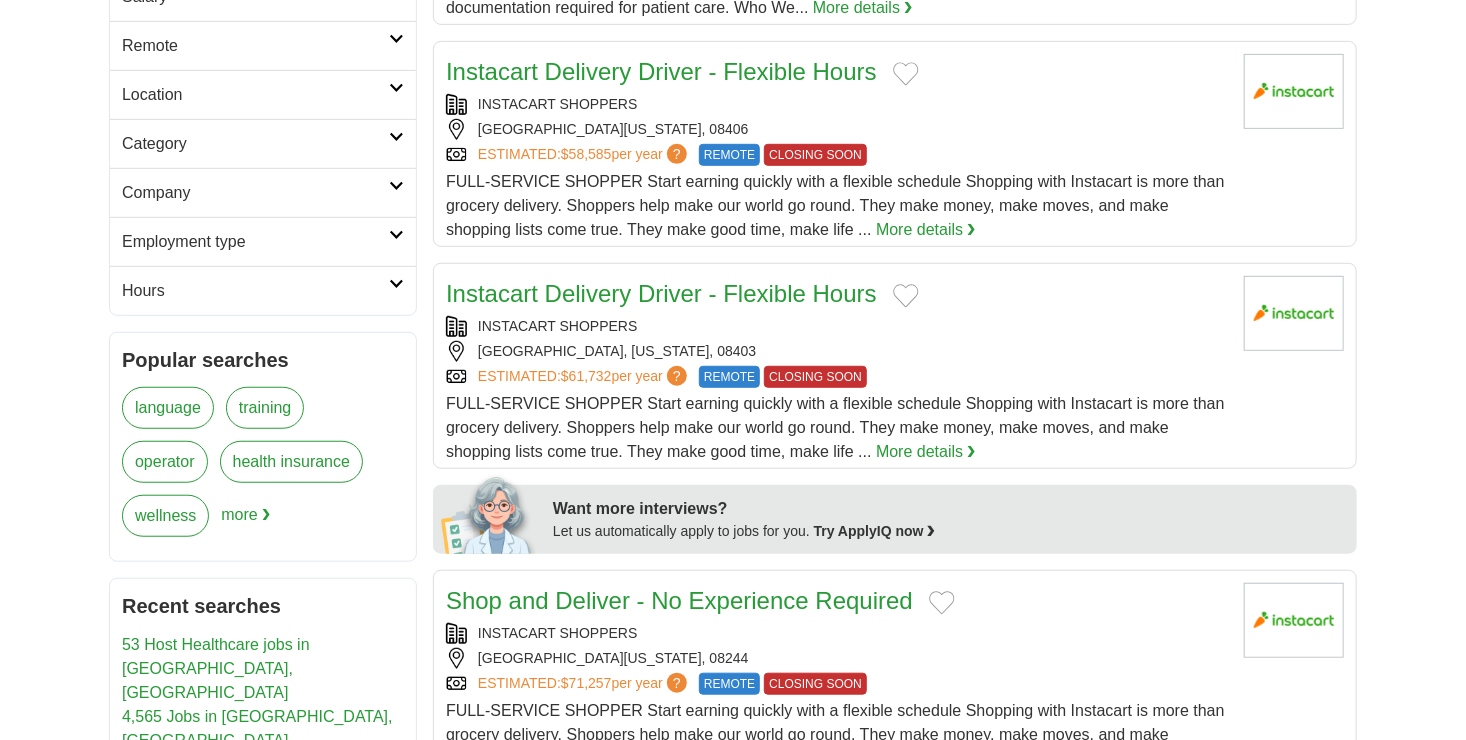 click on "Employment type" at bounding box center [263, 241] 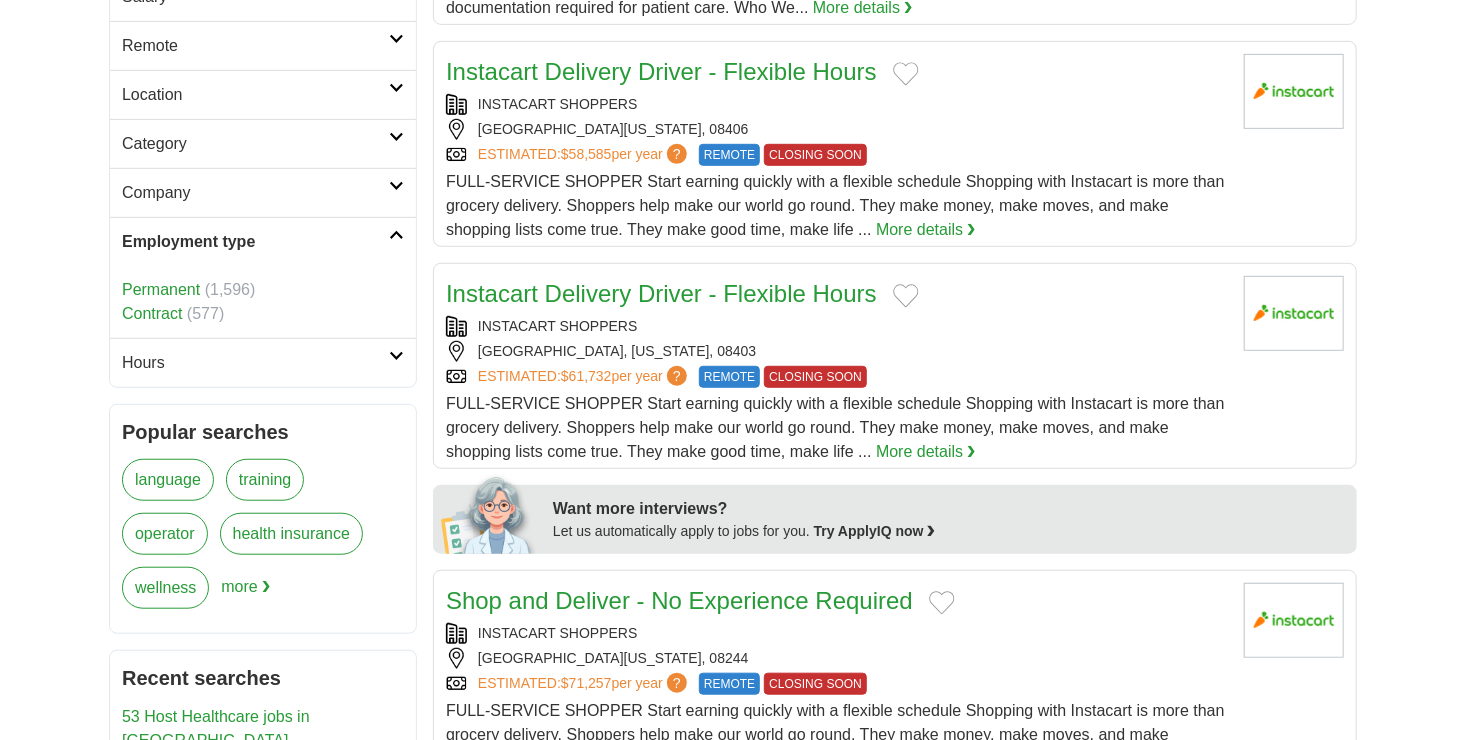 click on "Employment type" at bounding box center (263, 241) 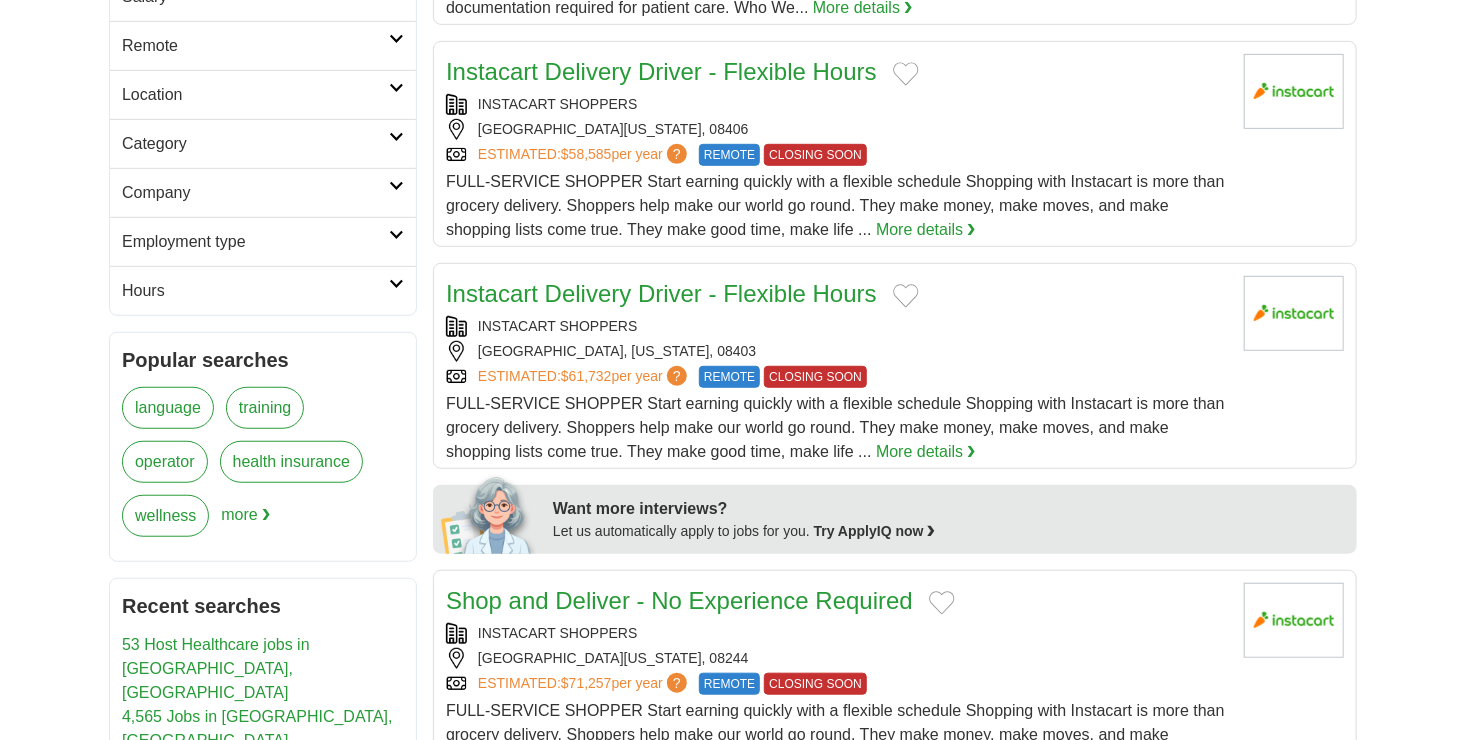 click on "Company" at bounding box center (255, 193) 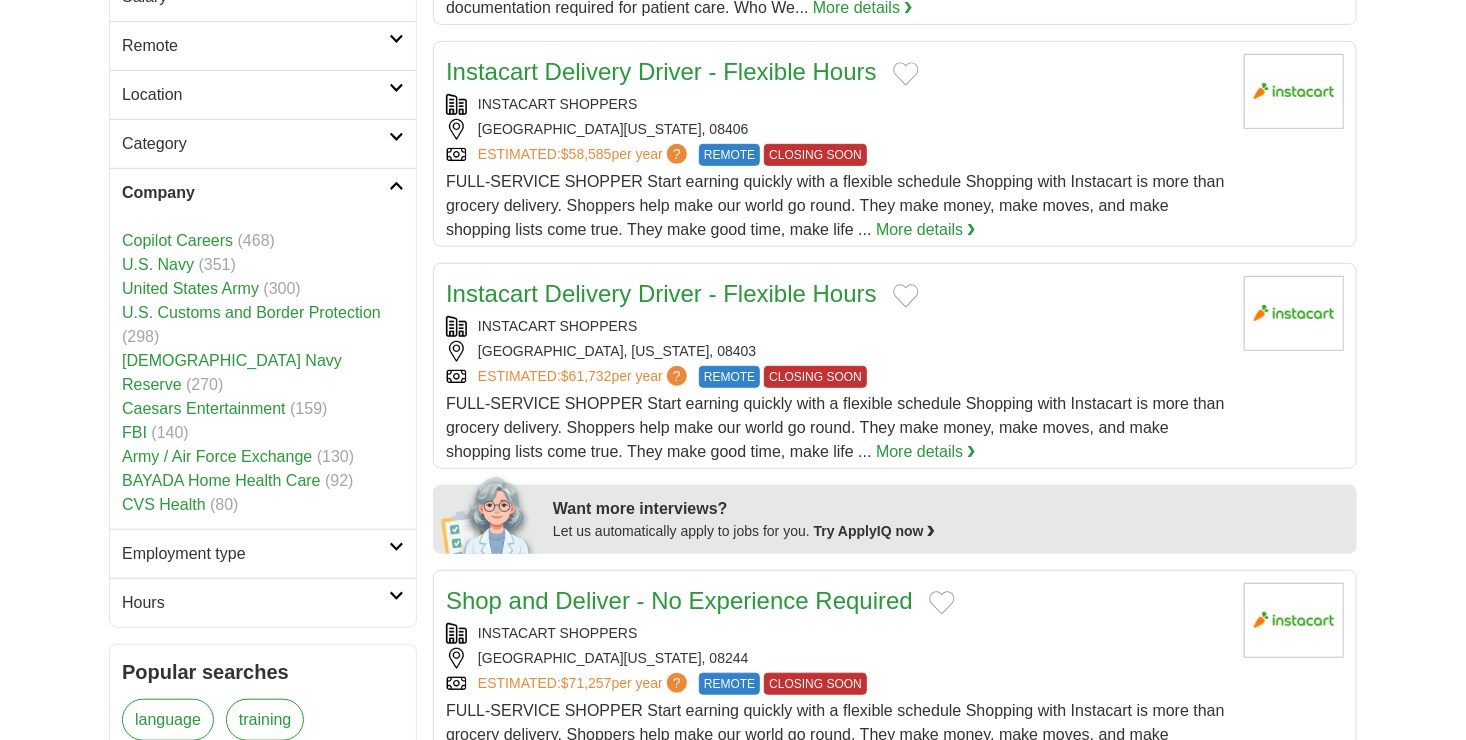 click on "Company" at bounding box center (255, 193) 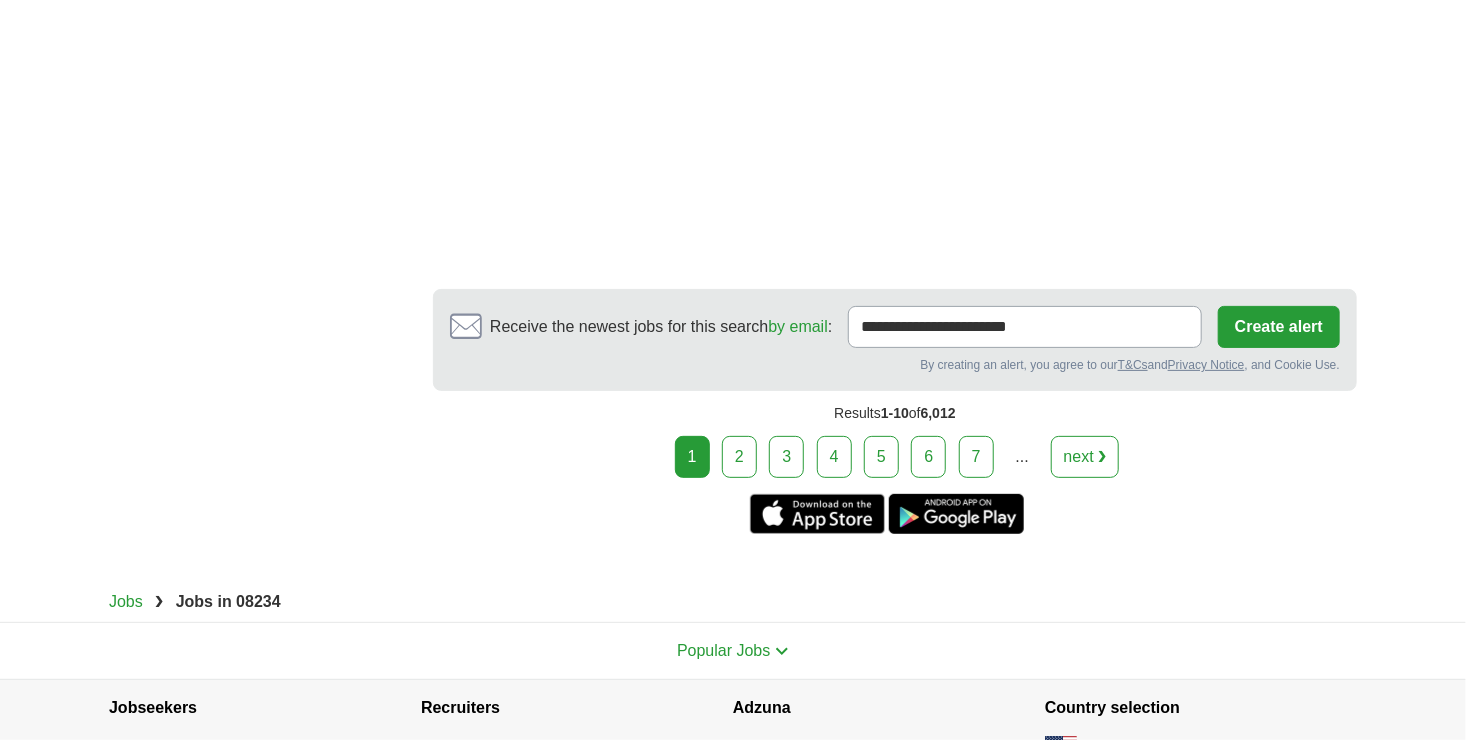 scroll, scrollTop: 3779, scrollLeft: 0, axis: vertical 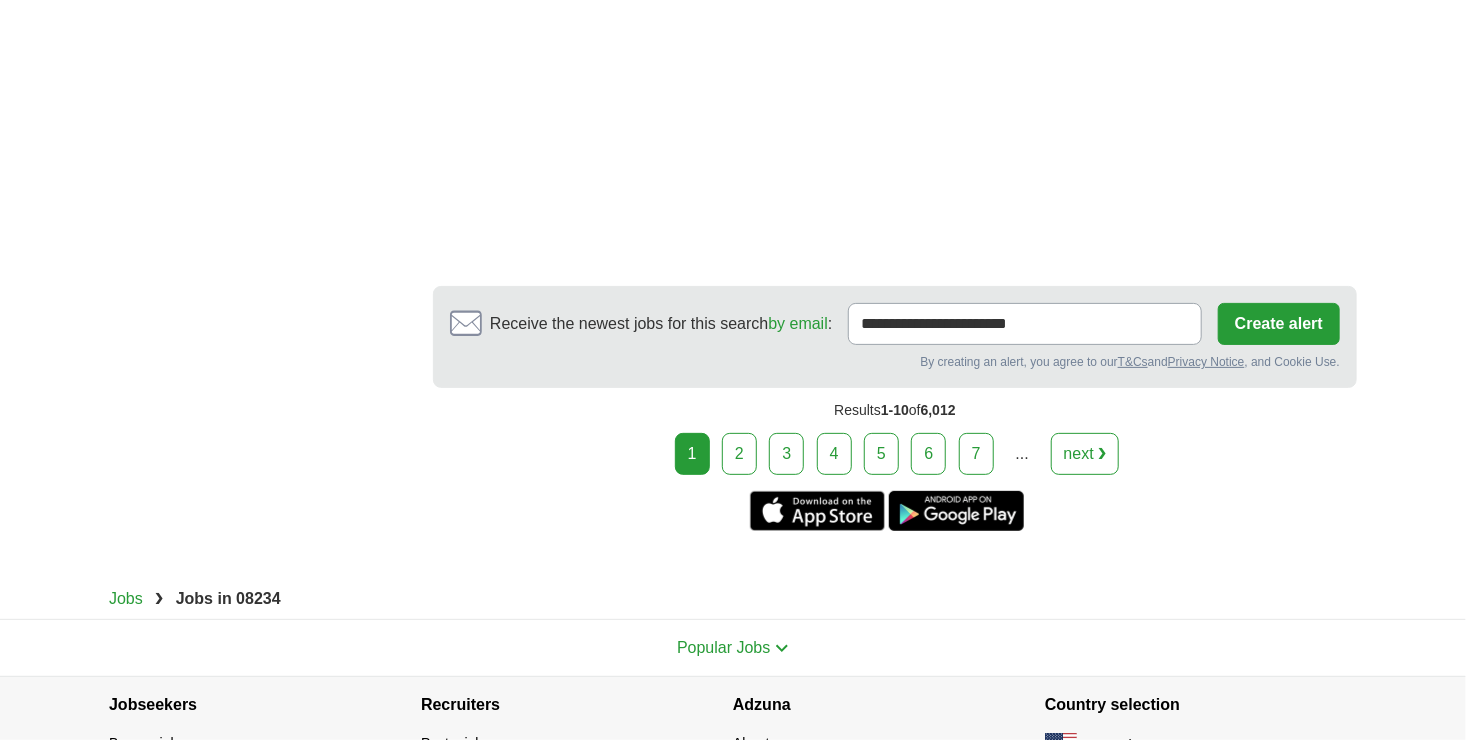 click on "2" at bounding box center [739, 454] 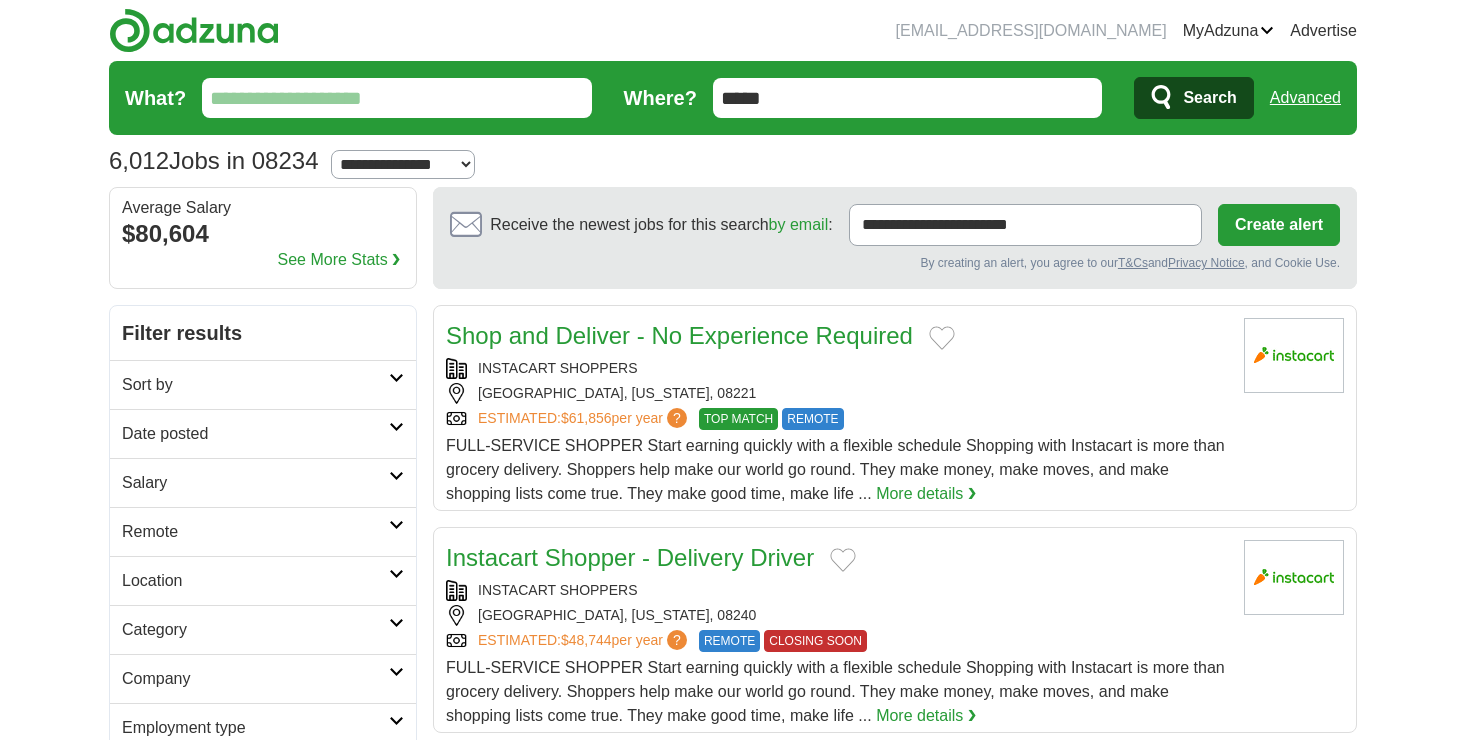 scroll, scrollTop: 0, scrollLeft: 0, axis: both 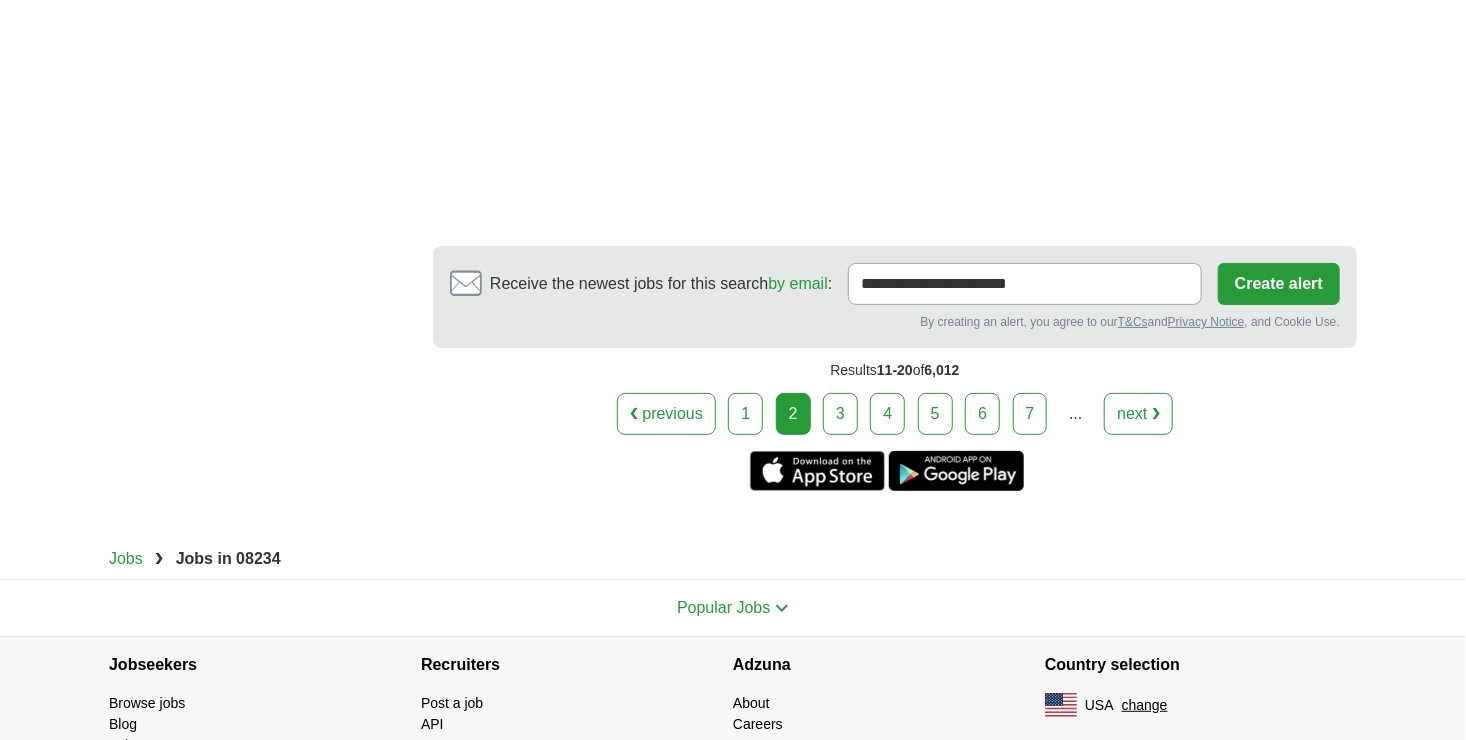 click on "3" at bounding box center [840, 414] 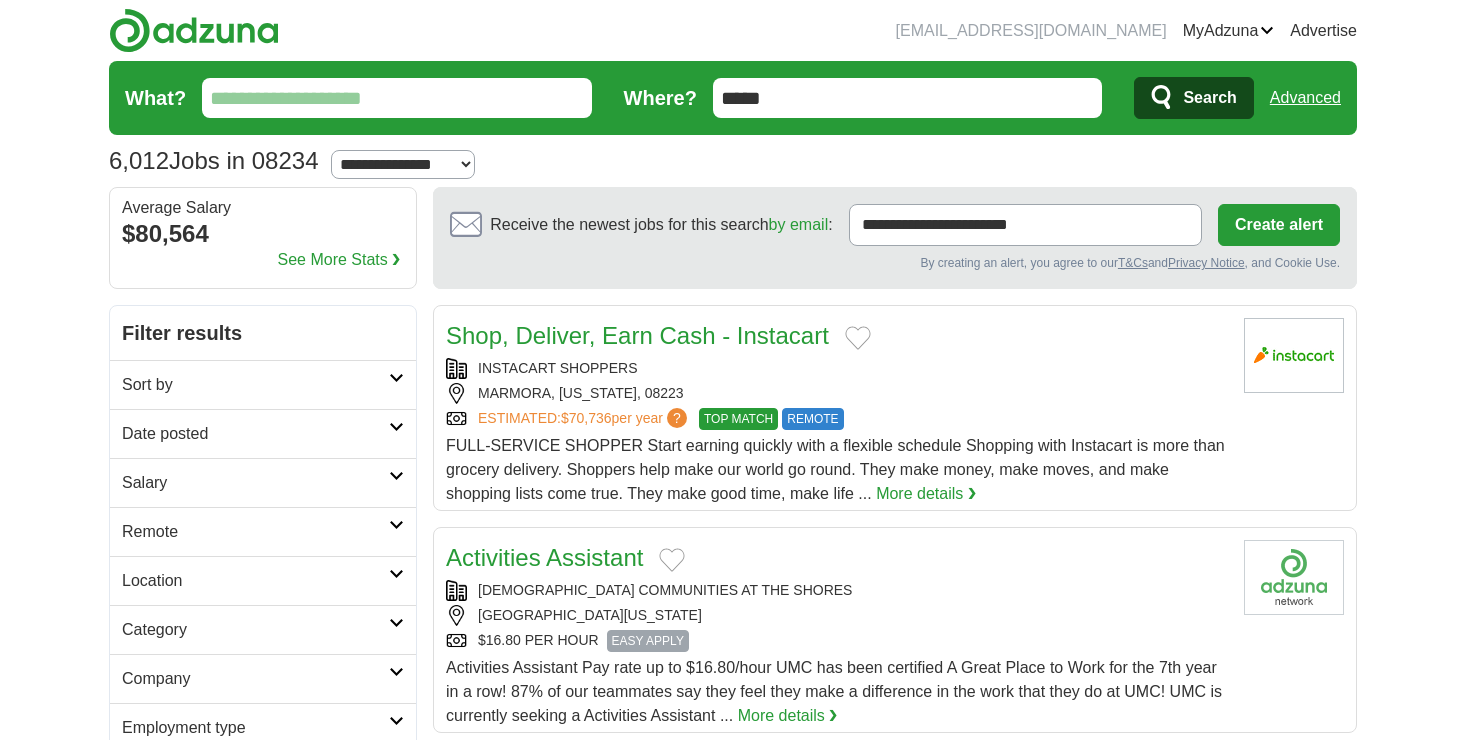 scroll, scrollTop: 0, scrollLeft: 0, axis: both 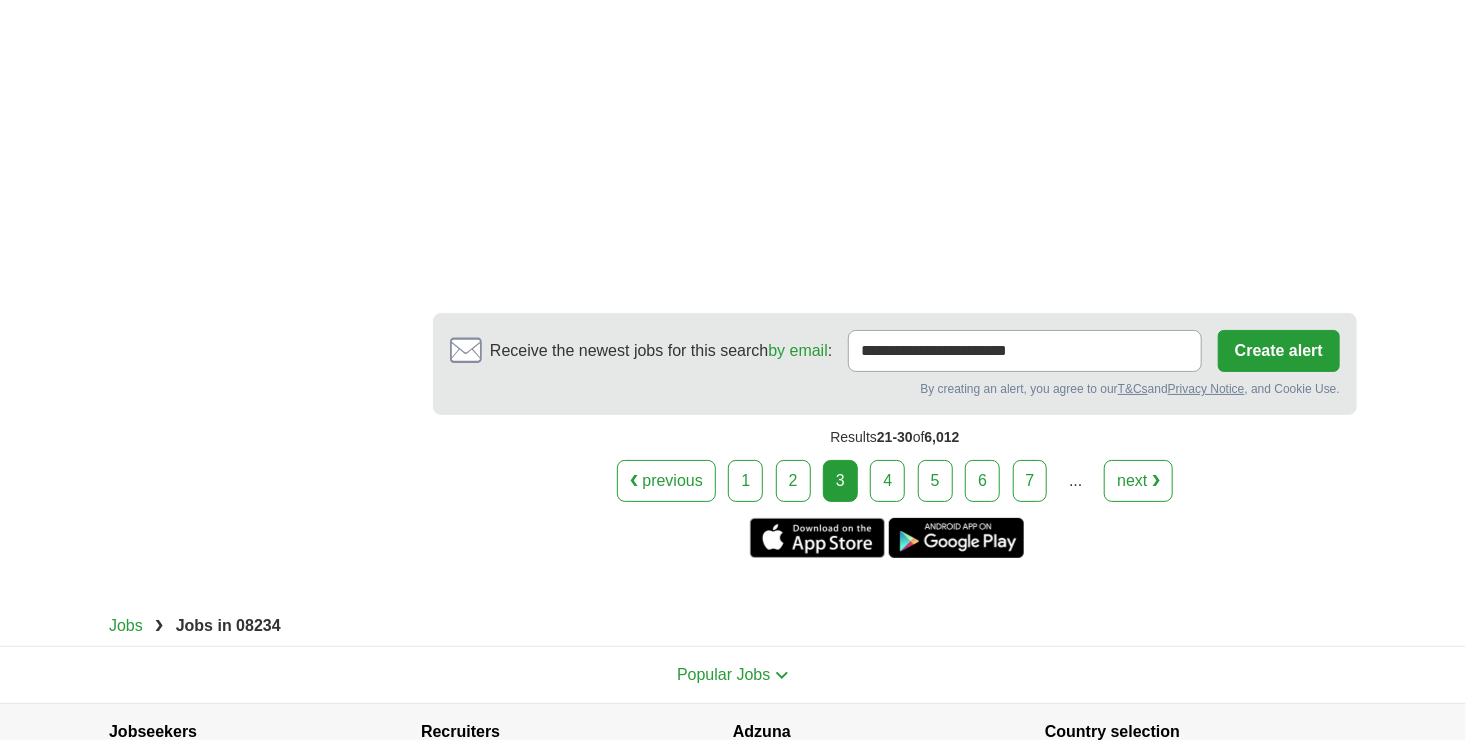 click on "4" at bounding box center (887, 481) 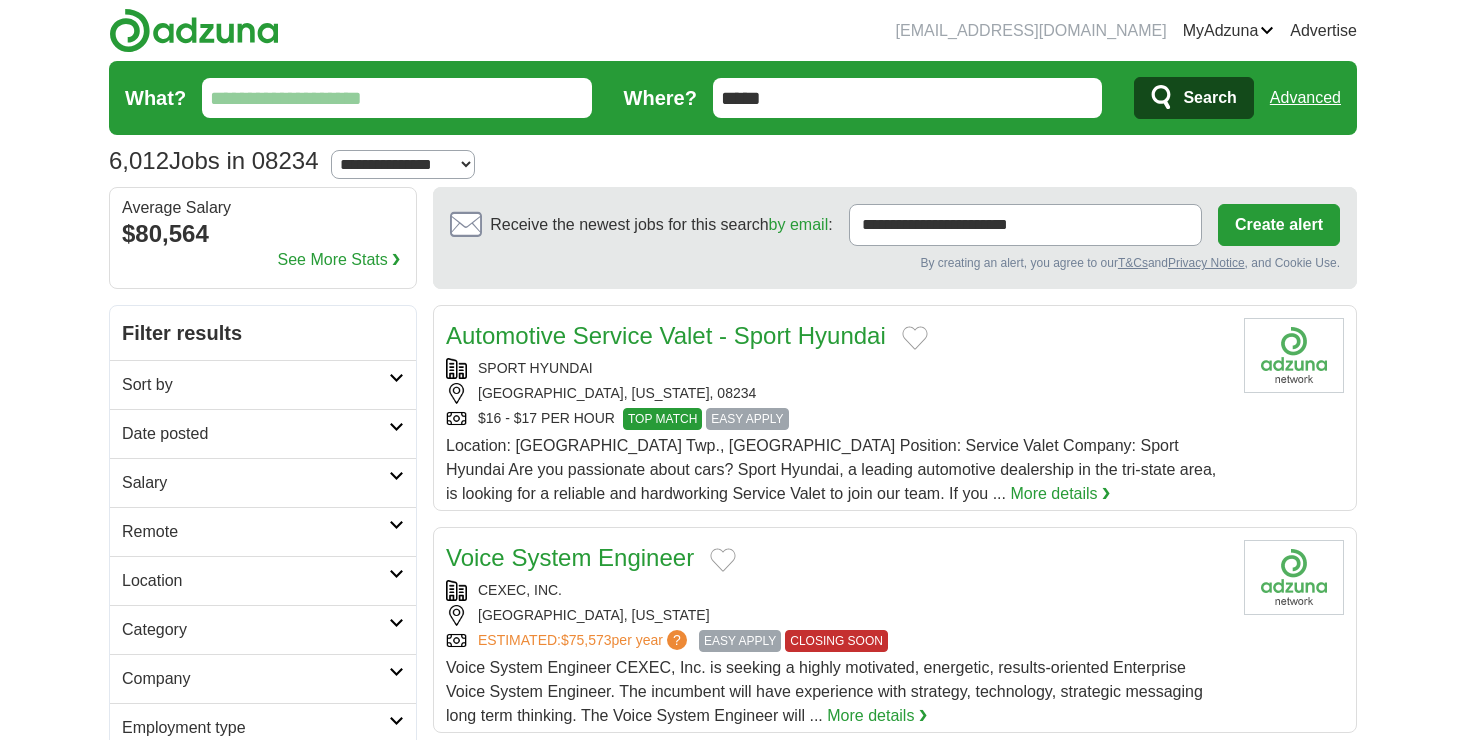 scroll, scrollTop: 0, scrollLeft: 0, axis: both 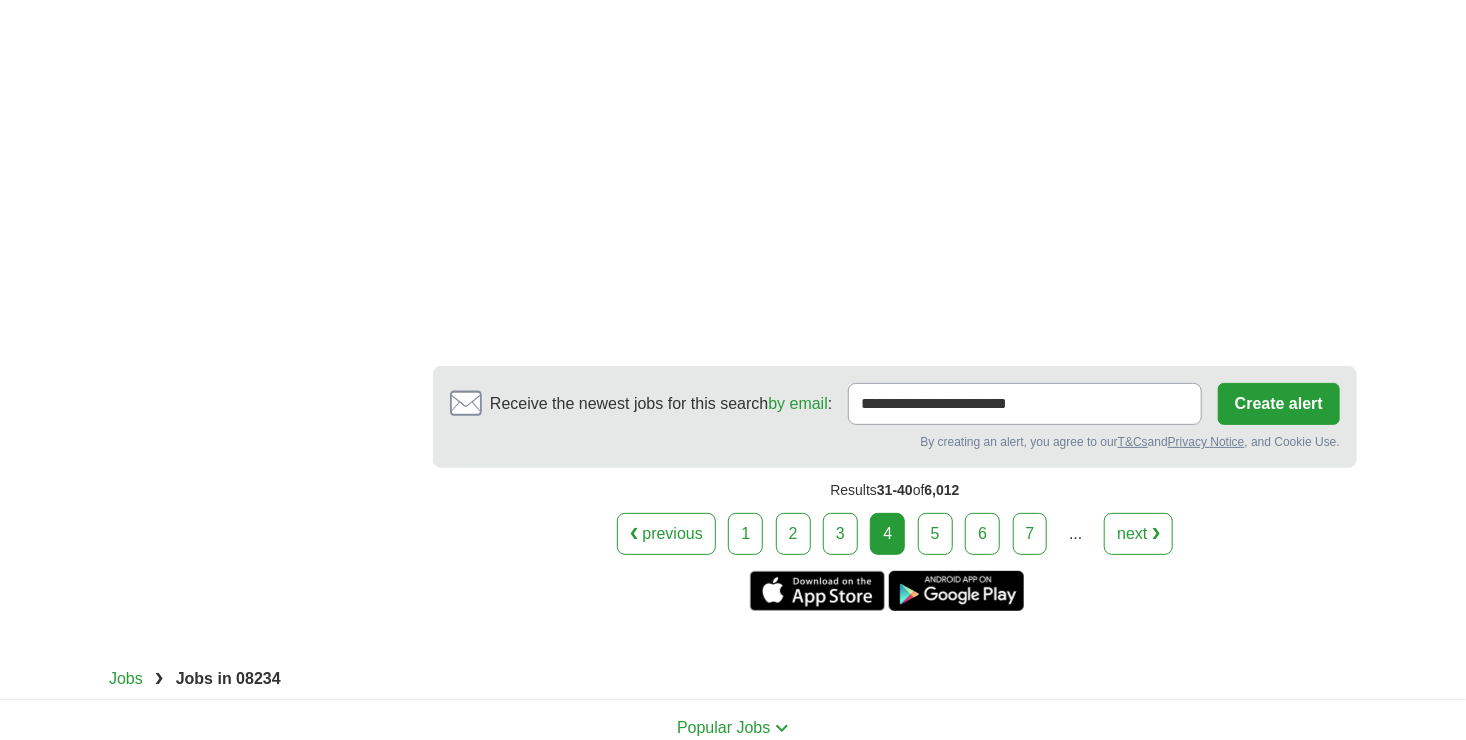 click on "5" at bounding box center (935, 534) 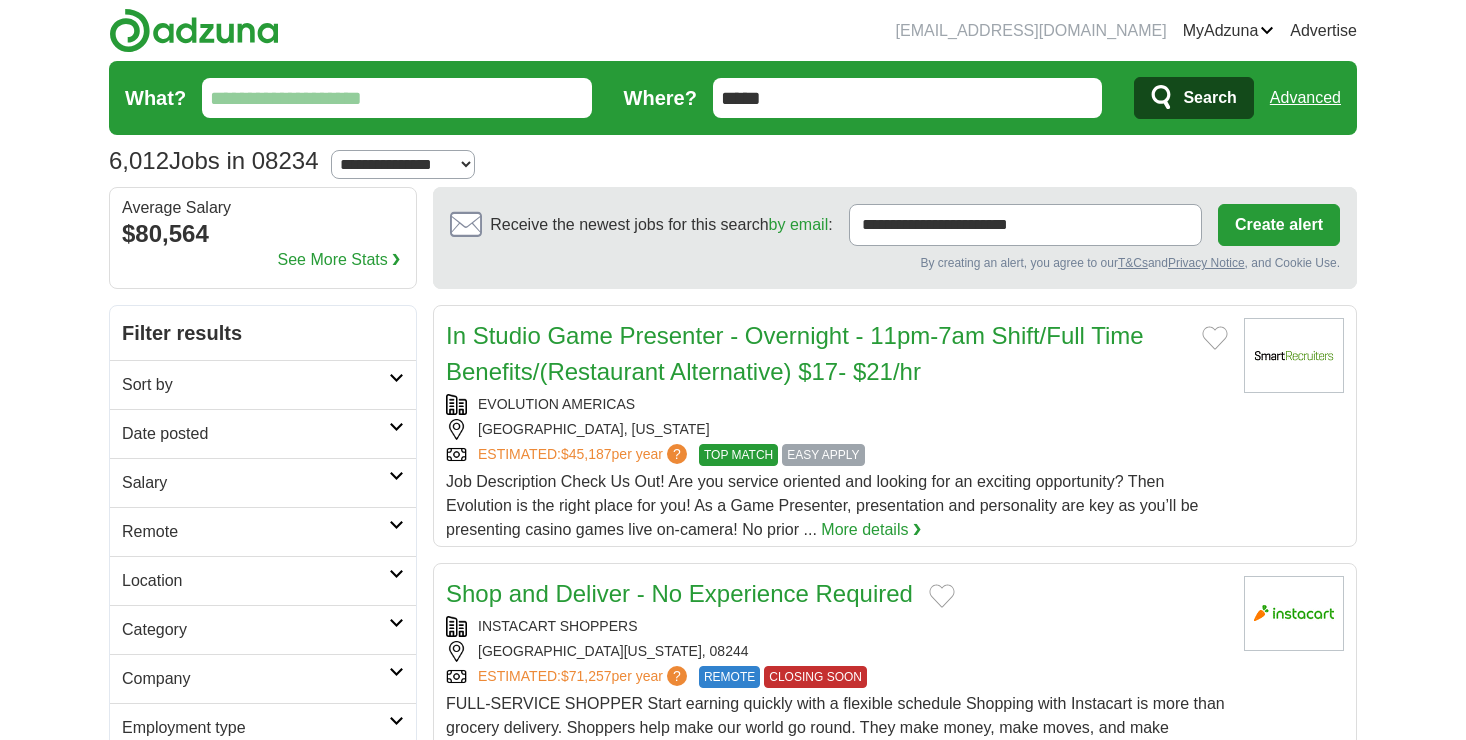 scroll, scrollTop: 0, scrollLeft: 0, axis: both 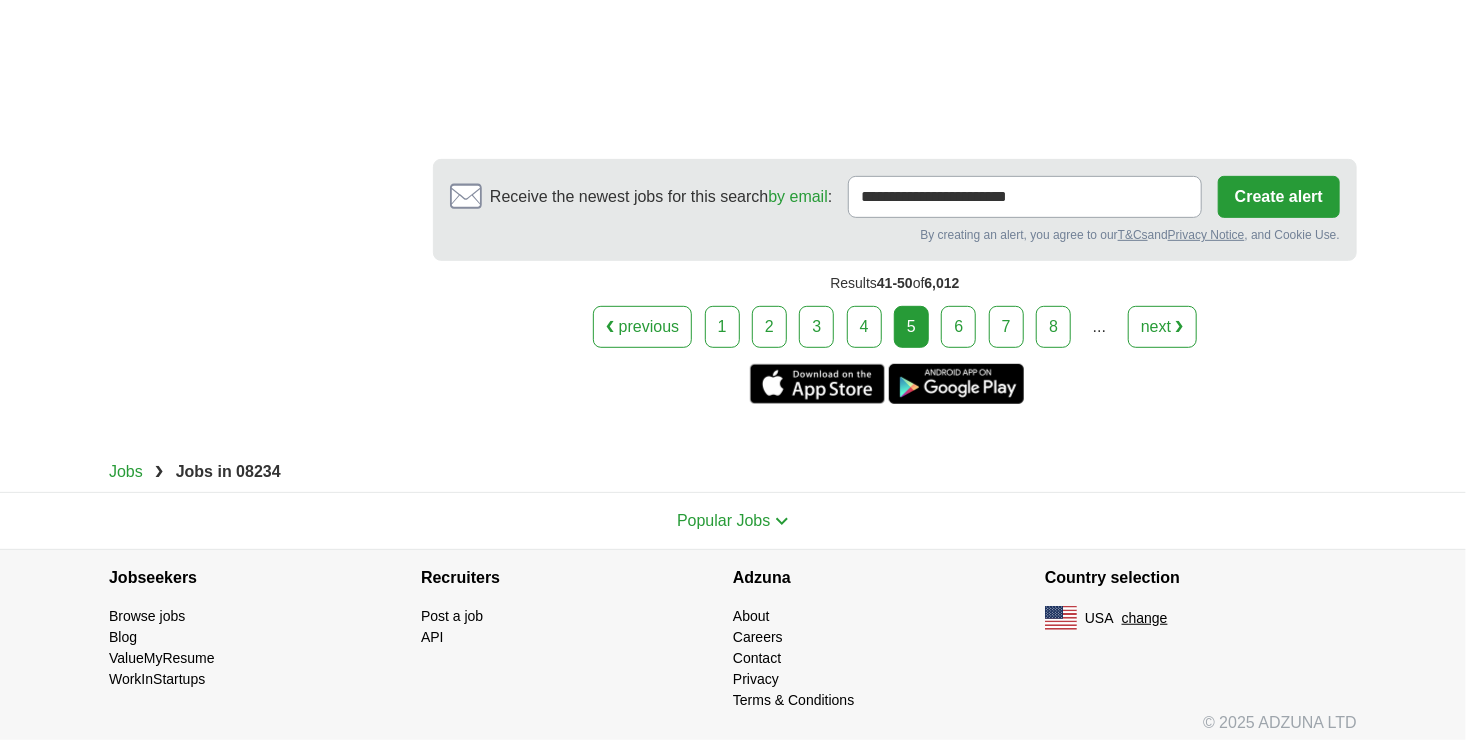 click on "6" at bounding box center (958, 327) 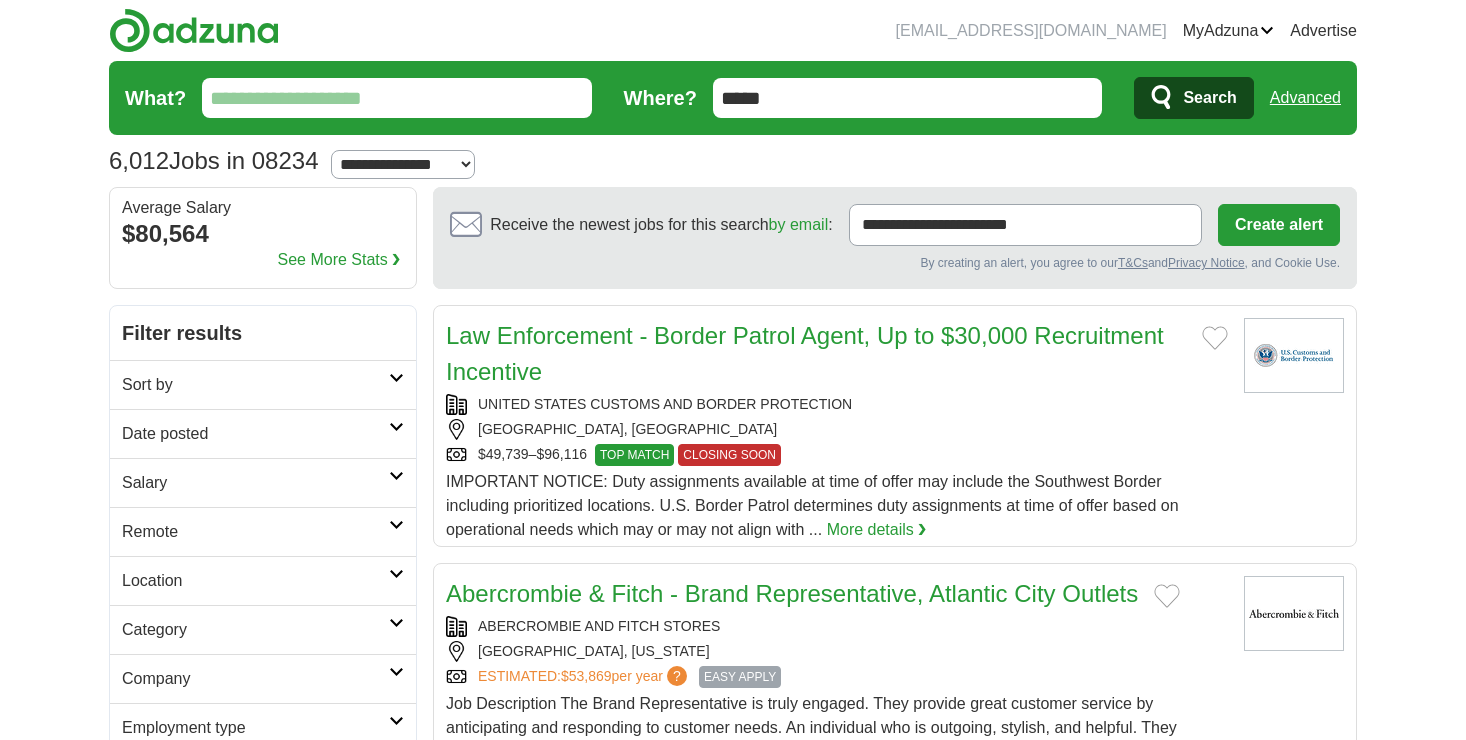 scroll, scrollTop: 0, scrollLeft: 0, axis: both 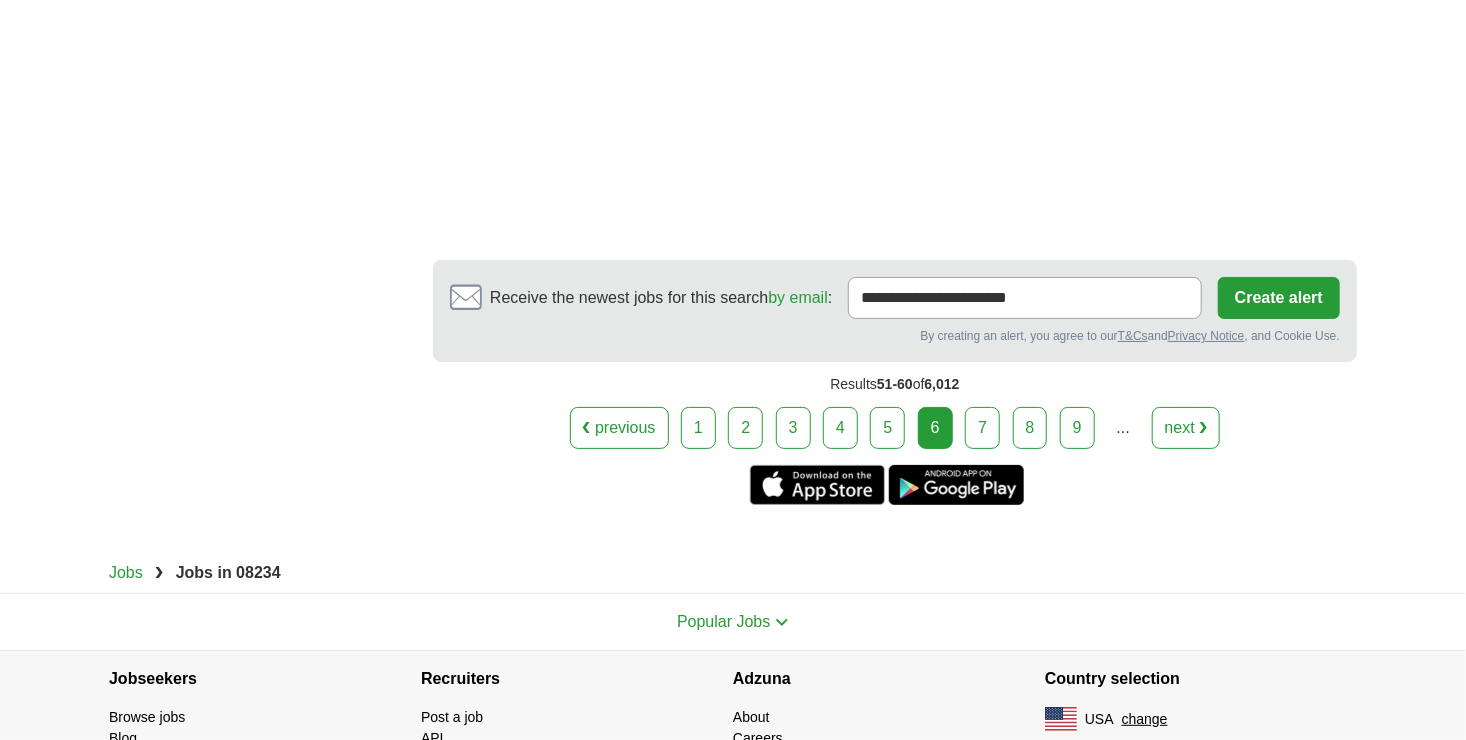 click on "7" at bounding box center (982, 428) 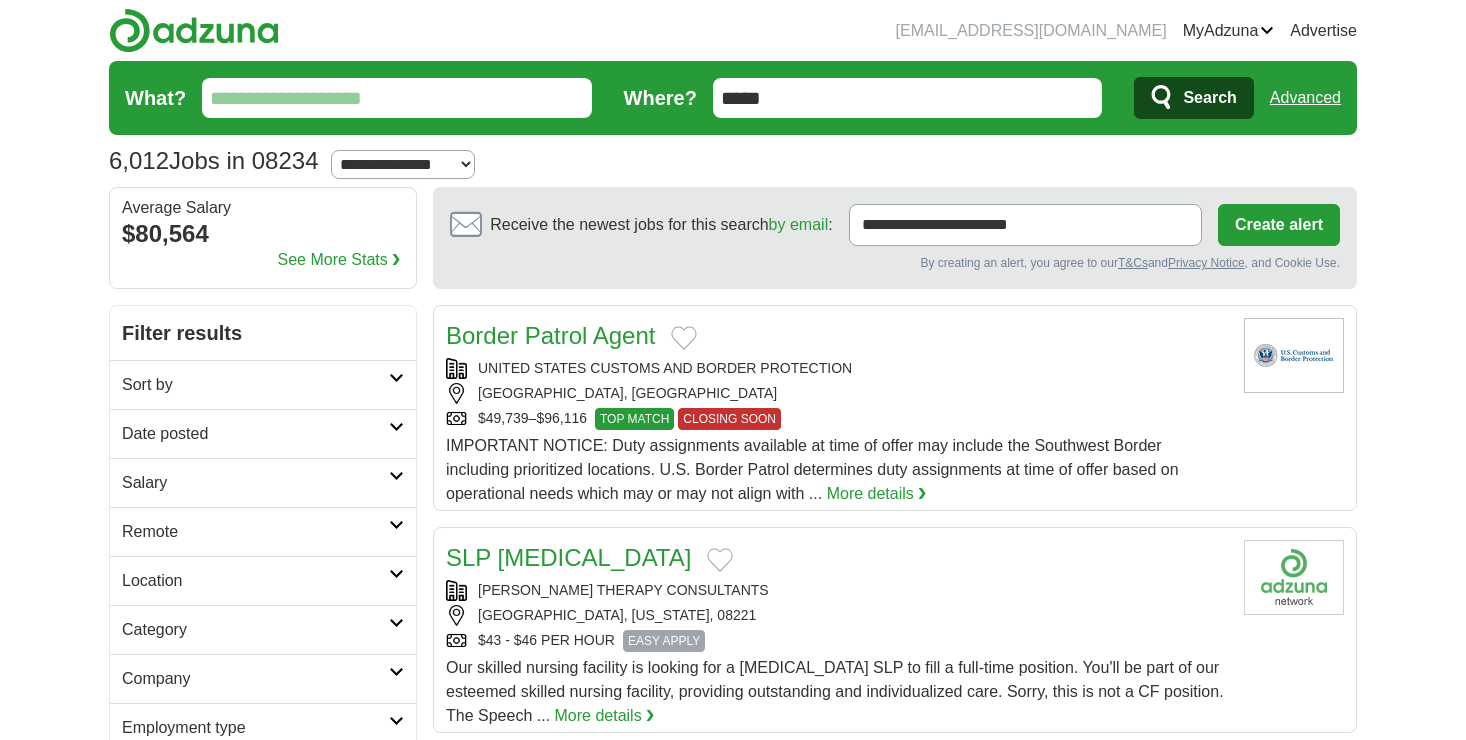 scroll, scrollTop: 0, scrollLeft: 0, axis: both 